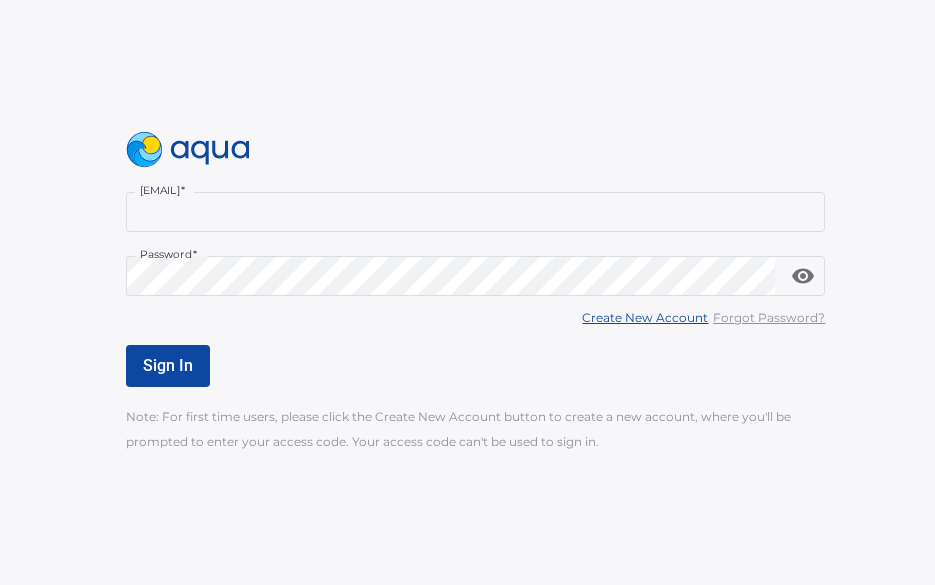 scroll, scrollTop: 0, scrollLeft: 0, axis: both 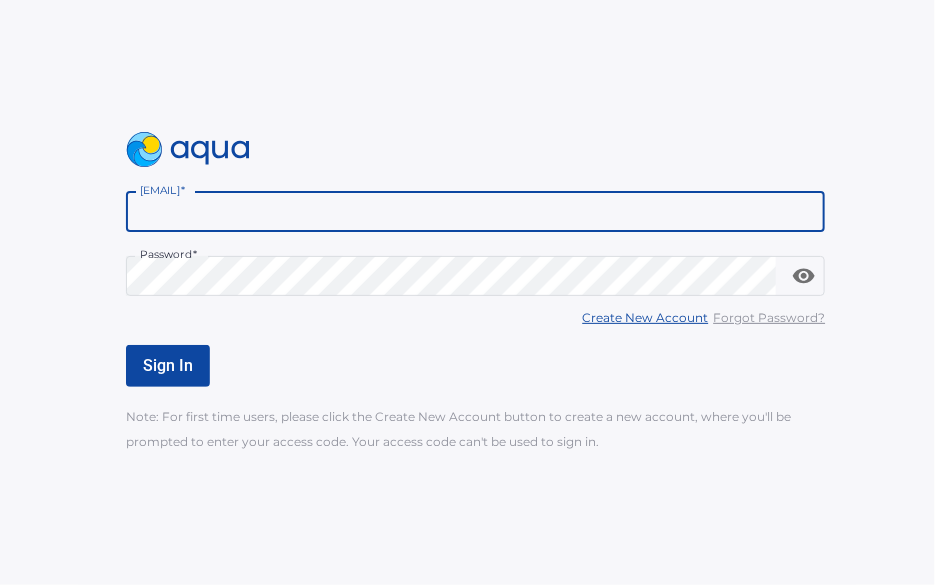 click on "[EMAIL]   *" at bounding box center (476, 212) 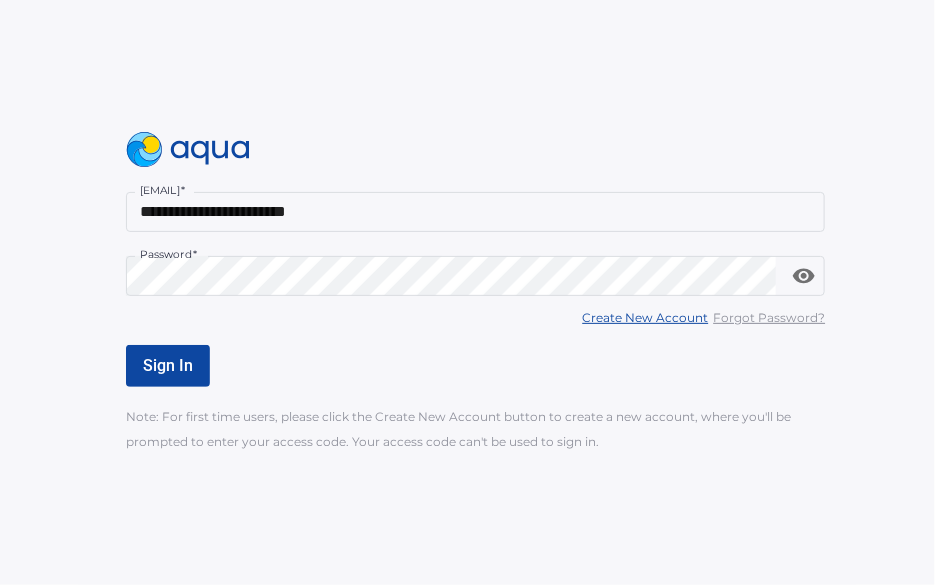 click on "Create New Account" at bounding box center [645, 317] 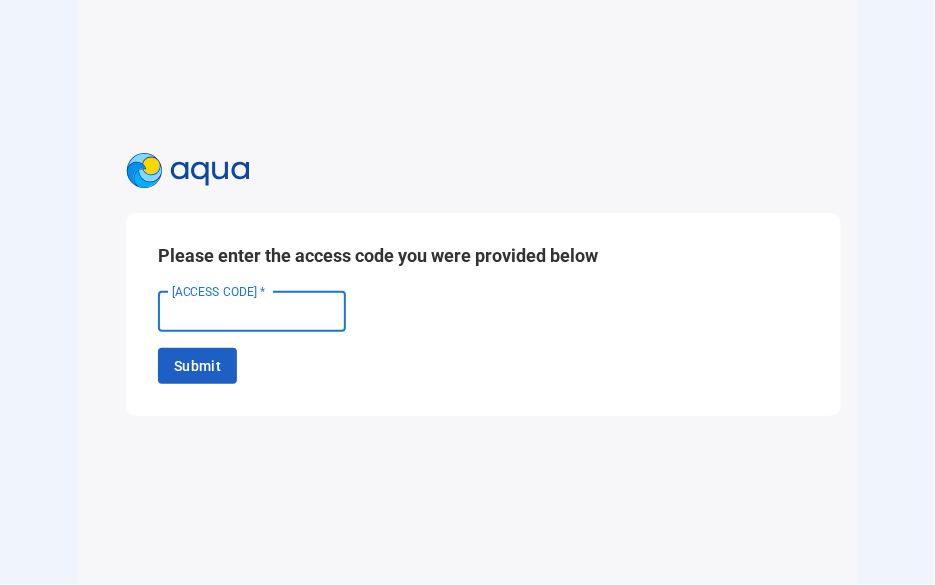 click on "[ACCESS CODE]   *" at bounding box center (252, 312) 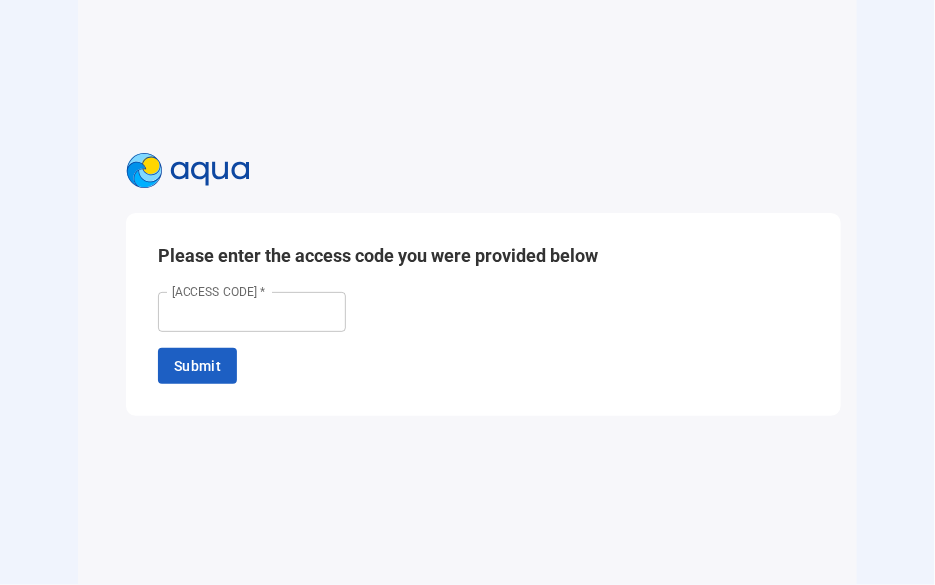 click on "[ACCESS CODE]   *" at bounding box center [252, 312] 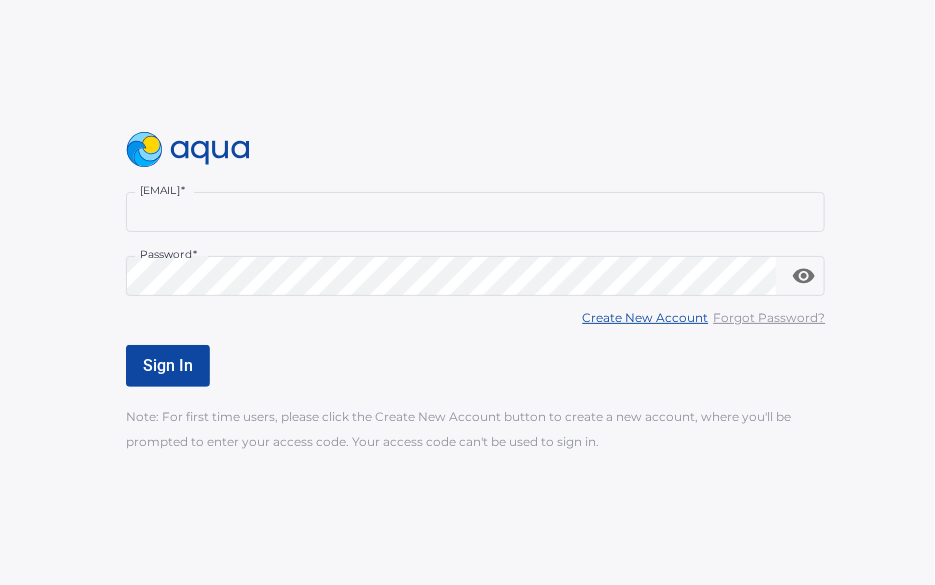 click on "[EMAIL]   *" at bounding box center [476, 212] 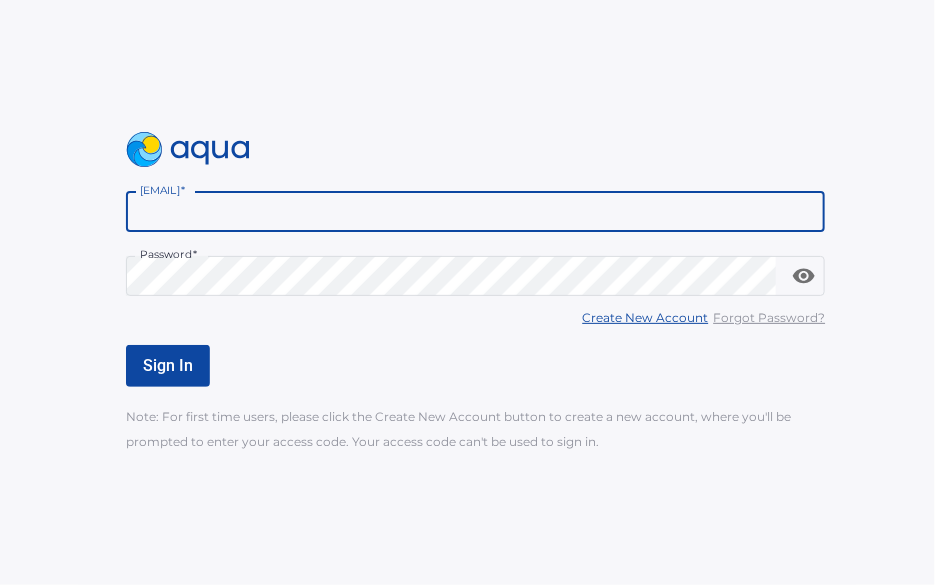 type on "**********" 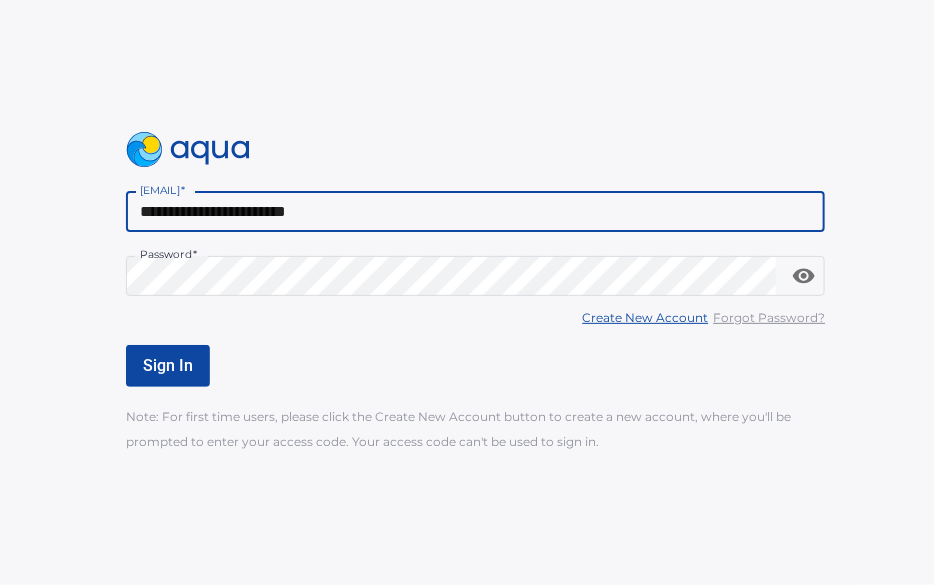 click on "Create New Account" at bounding box center (645, 317) 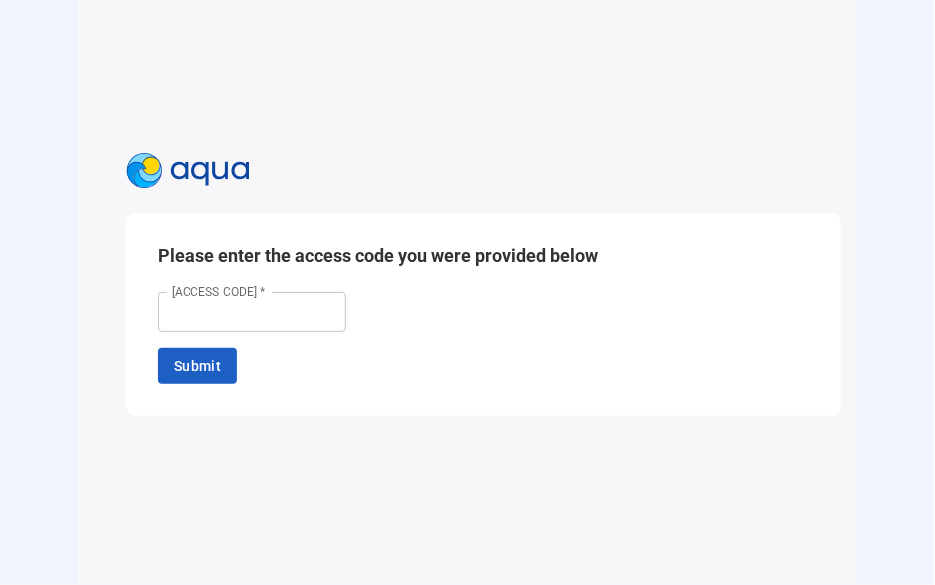 click on "[ACCESS CODE]   *" at bounding box center [252, 312] 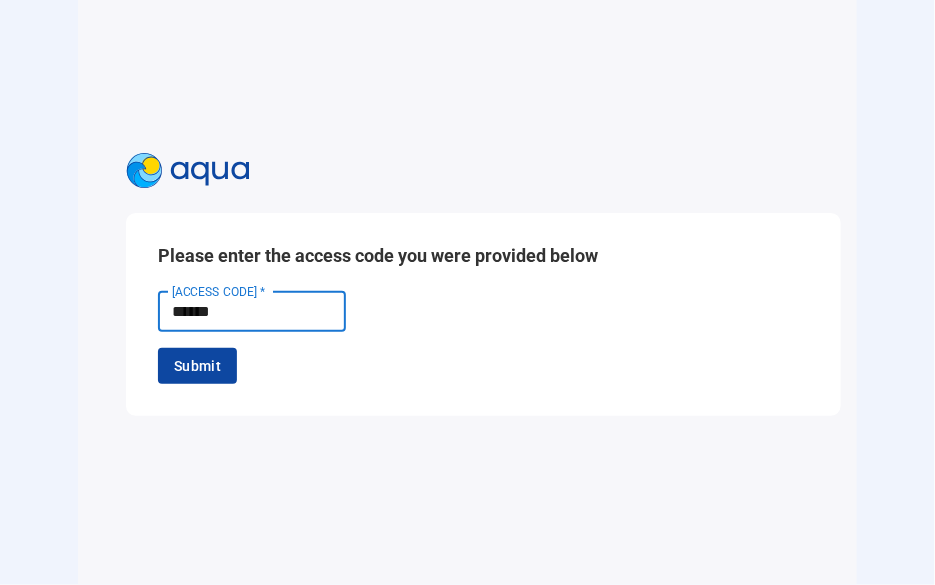 type on "******" 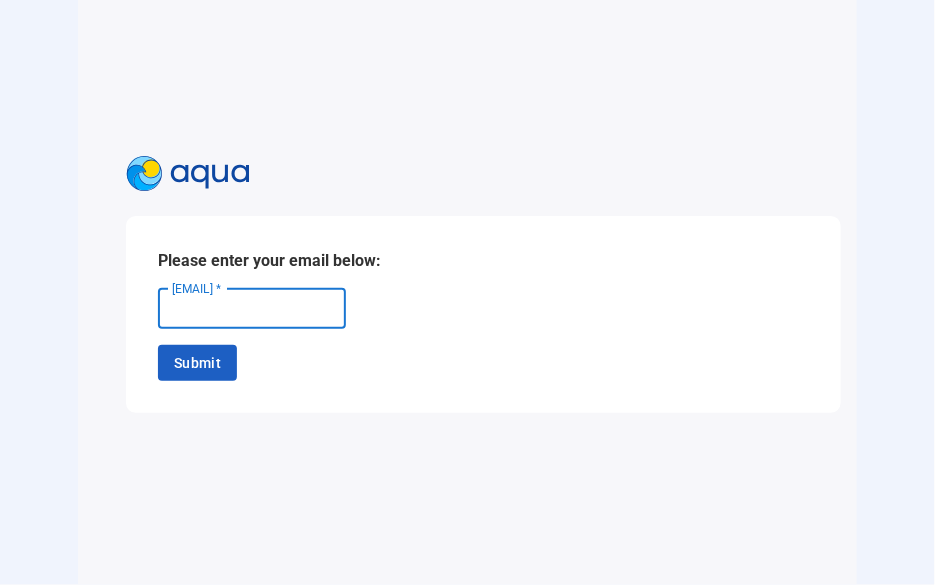 click on "[EMAIL]   *" at bounding box center (252, 309) 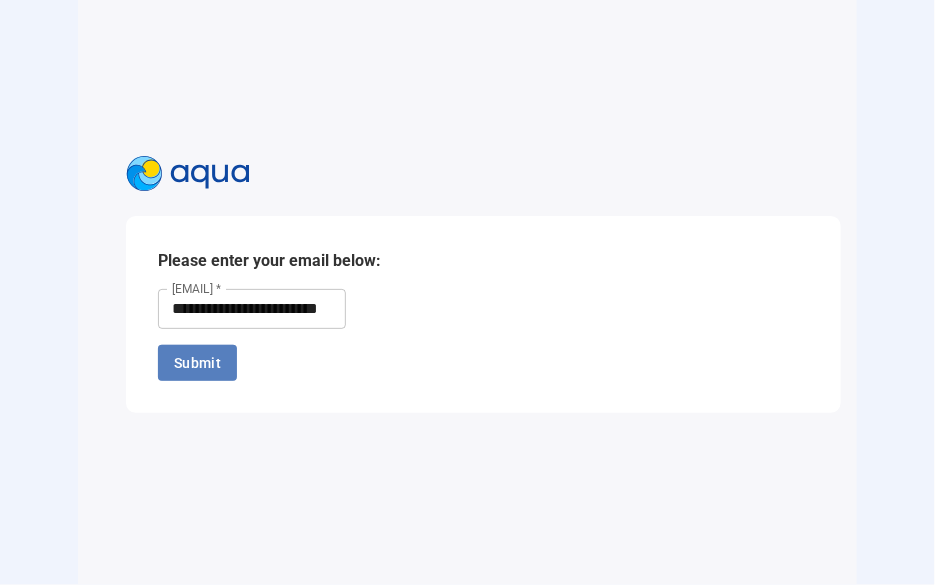 click on "Submit" at bounding box center (197, 363) 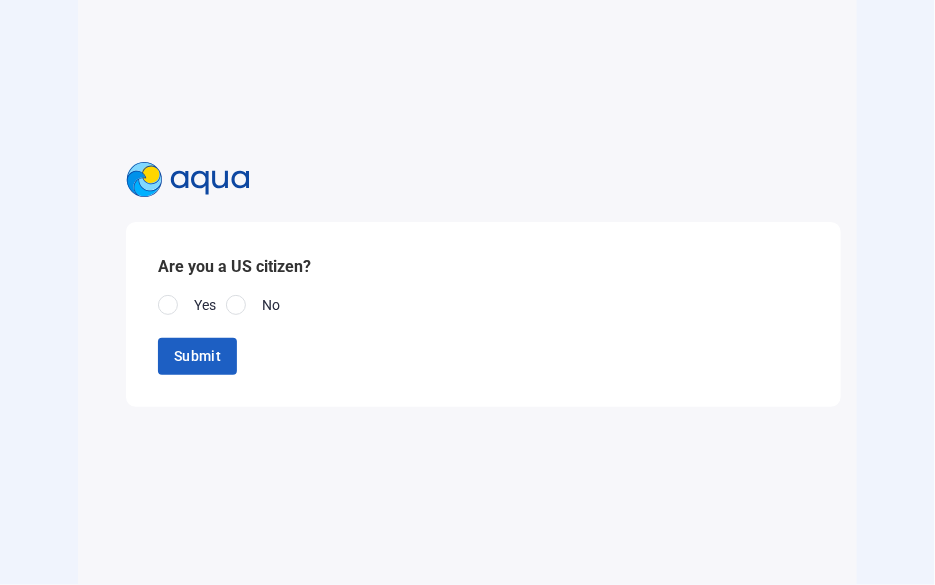 click at bounding box center (168, 305) 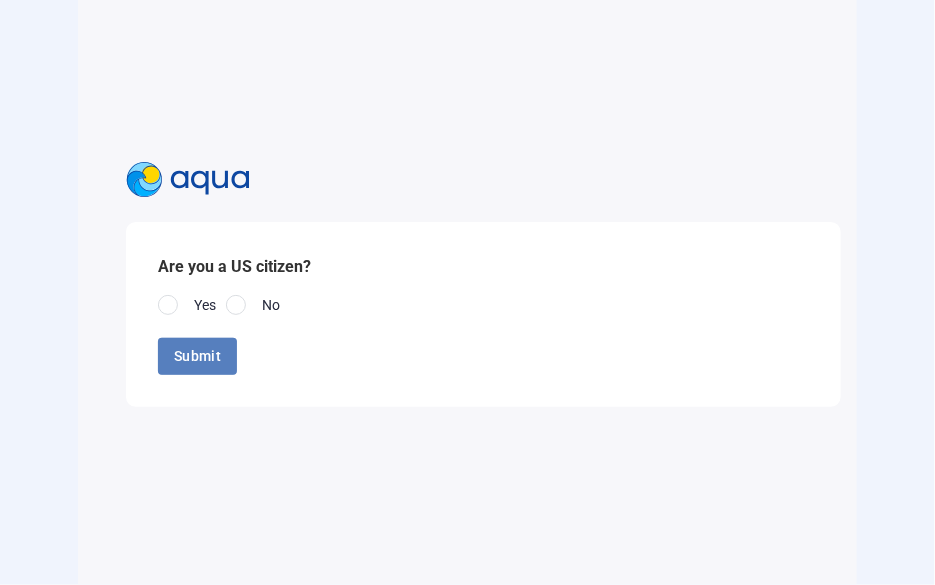 click on "Submit" at bounding box center (197, 356) 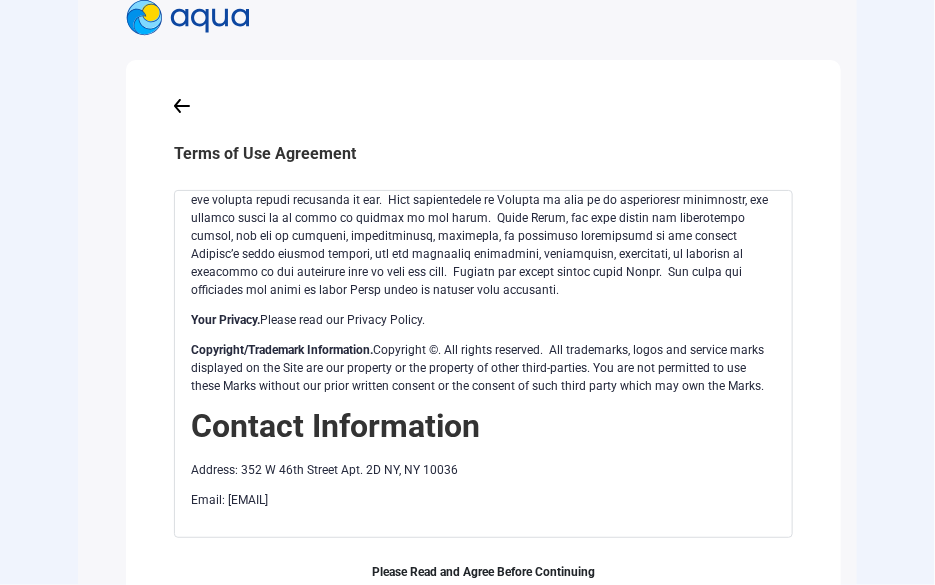 scroll, scrollTop: 5076, scrollLeft: 0, axis: vertical 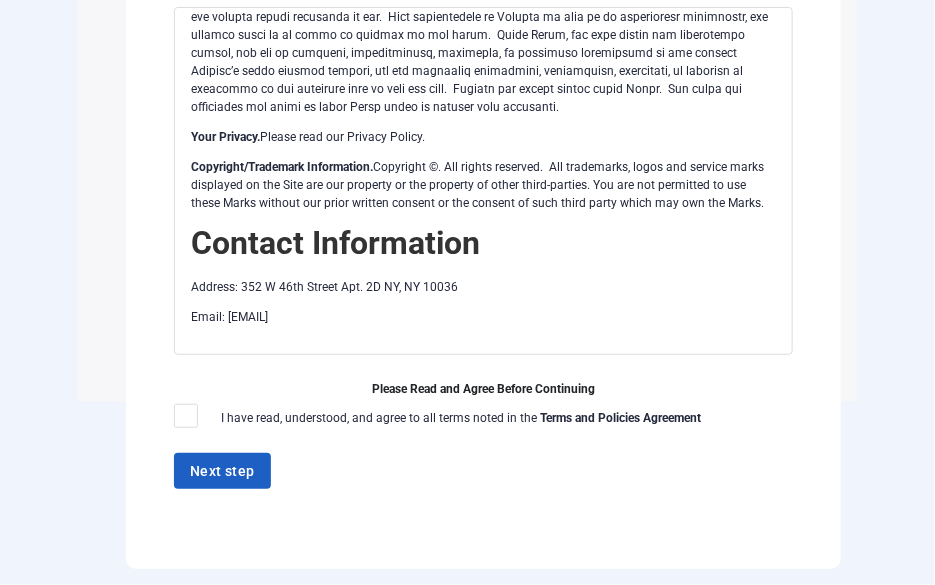 click at bounding box center [186, 416] 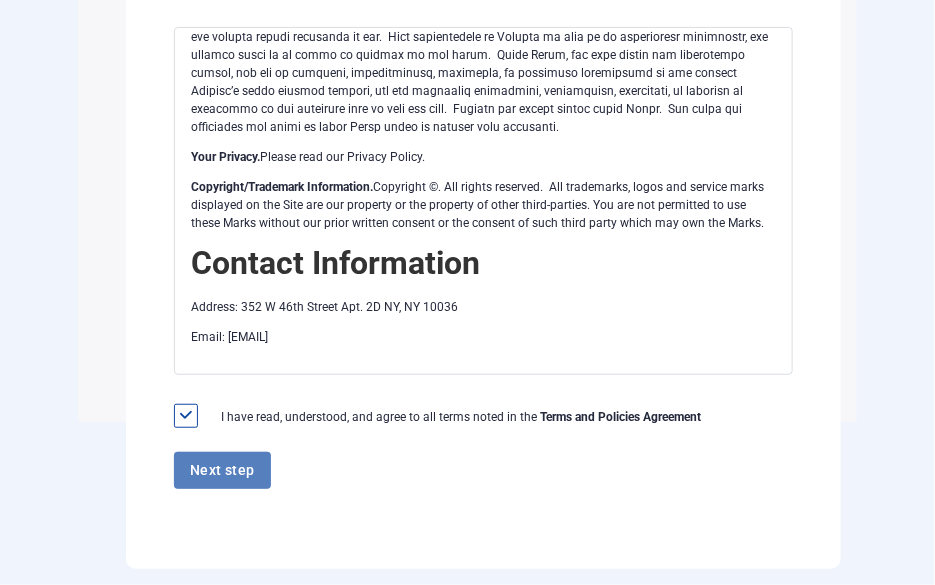 click on "Next step" at bounding box center (222, 470) 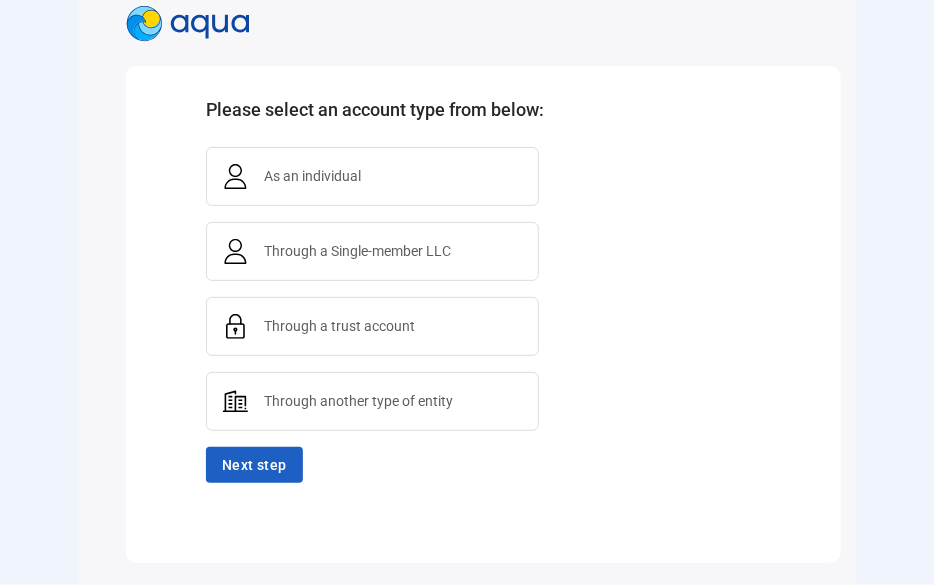 scroll, scrollTop: 0, scrollLeft: 0, axis: both 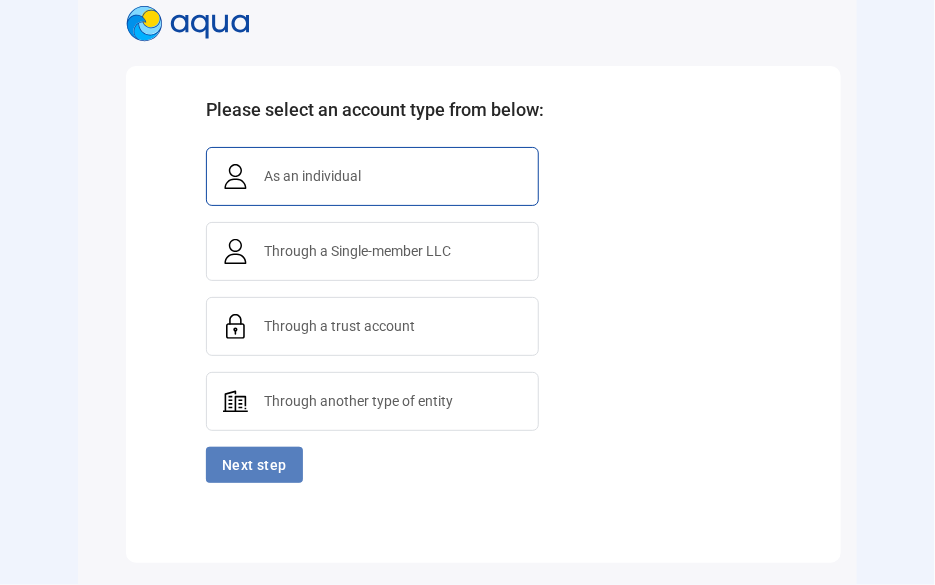 click on "Next step" at bounding box center (254, 465) 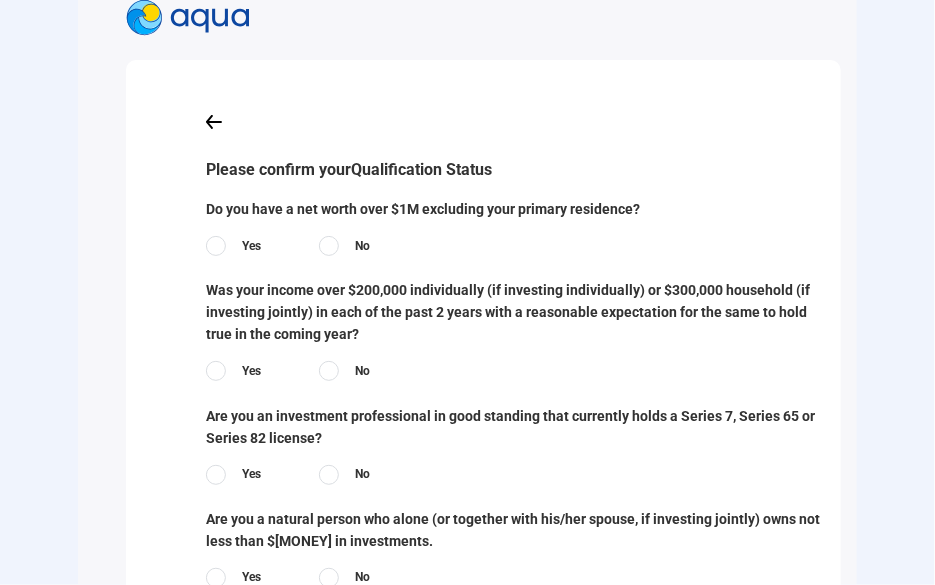 click at bounding box center [216, 246] 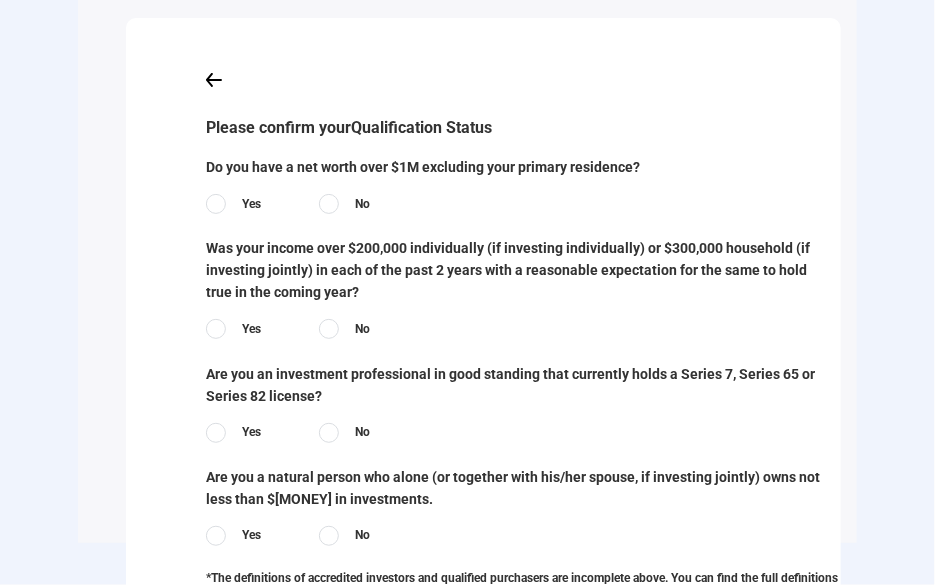 scroll, scrollTop: 100, scrollLeft: 0, axis: vertical 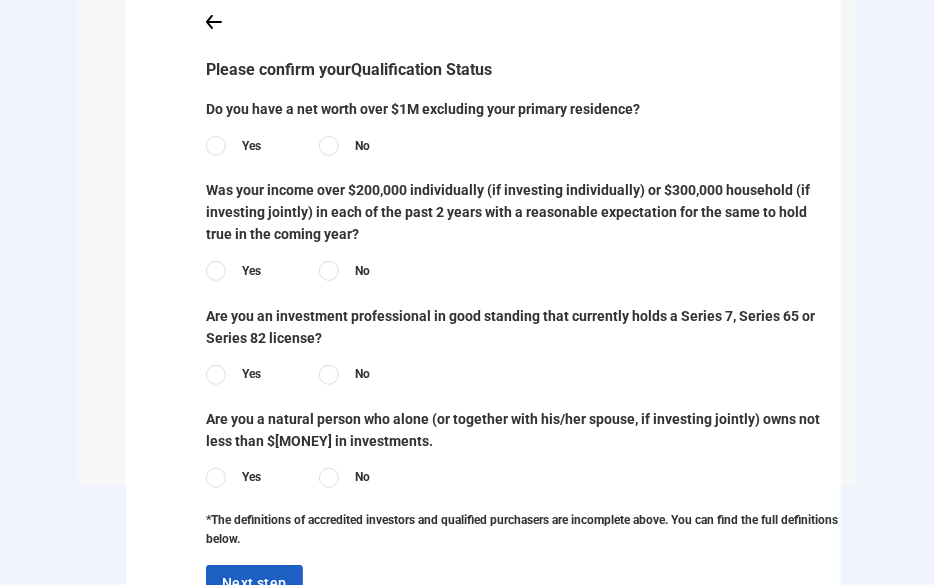 click at bounding box center [216, 271] 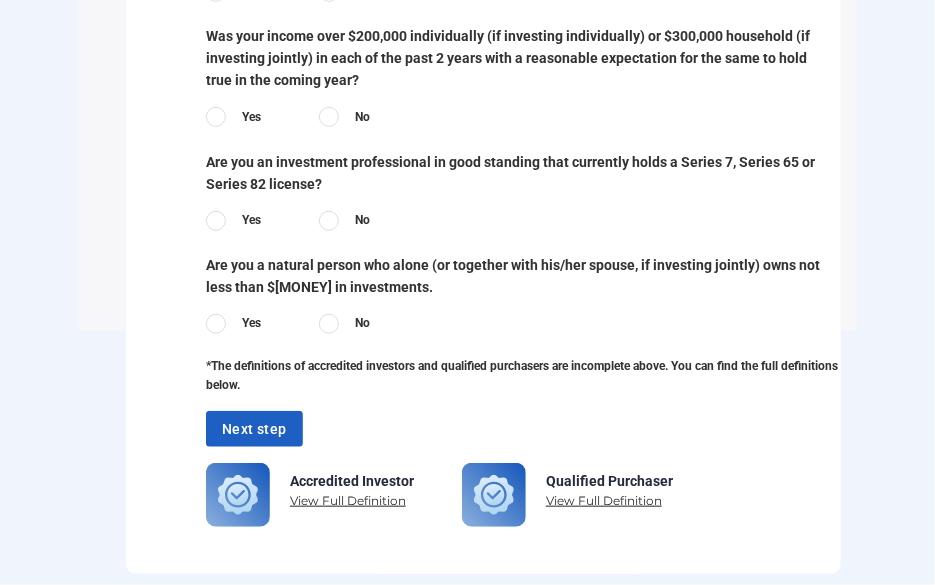 scroll, scrollTop: 256, scrollLeft: 0, axis: vertical 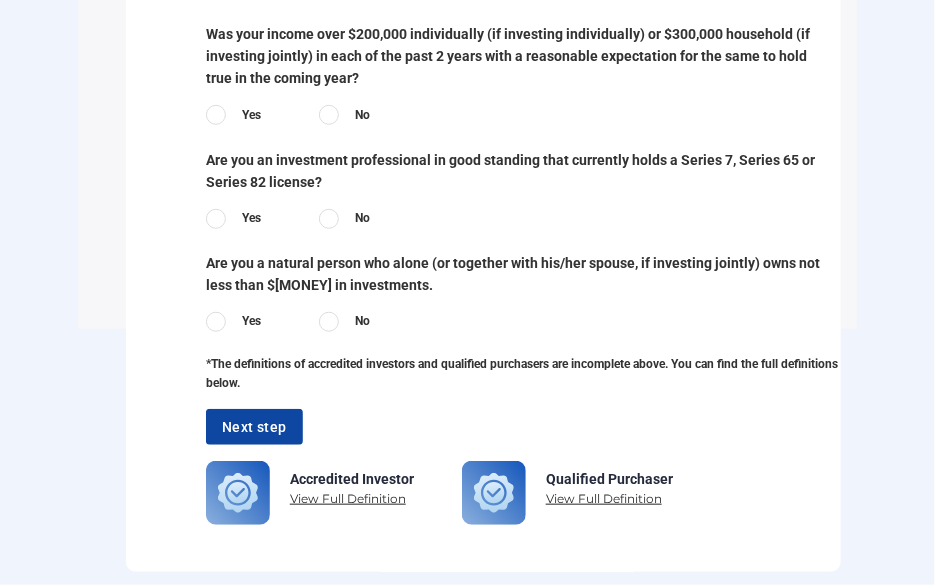 click on "Next step" at bounding box center (254, 427) 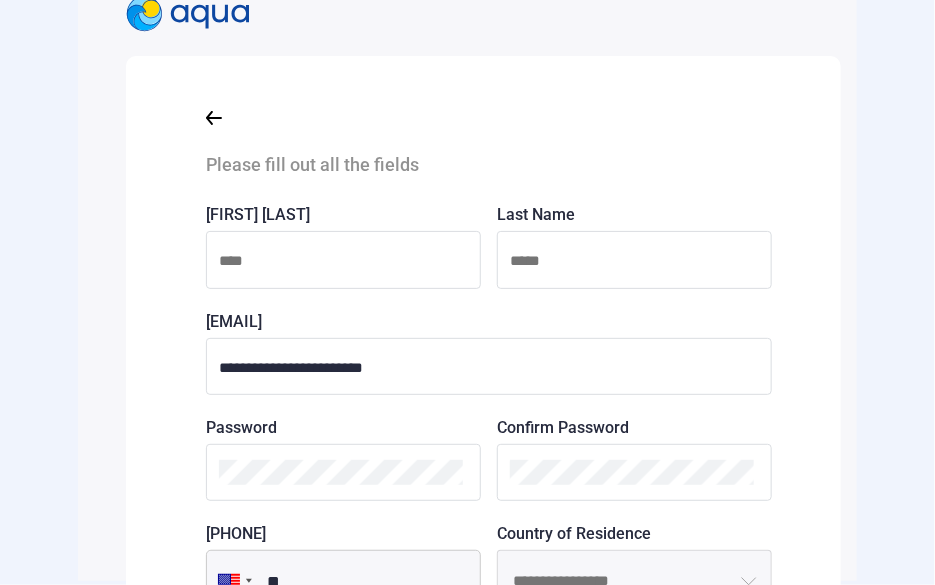 scroll, scrollTop: 0, scrollLeft: 0, axis: both 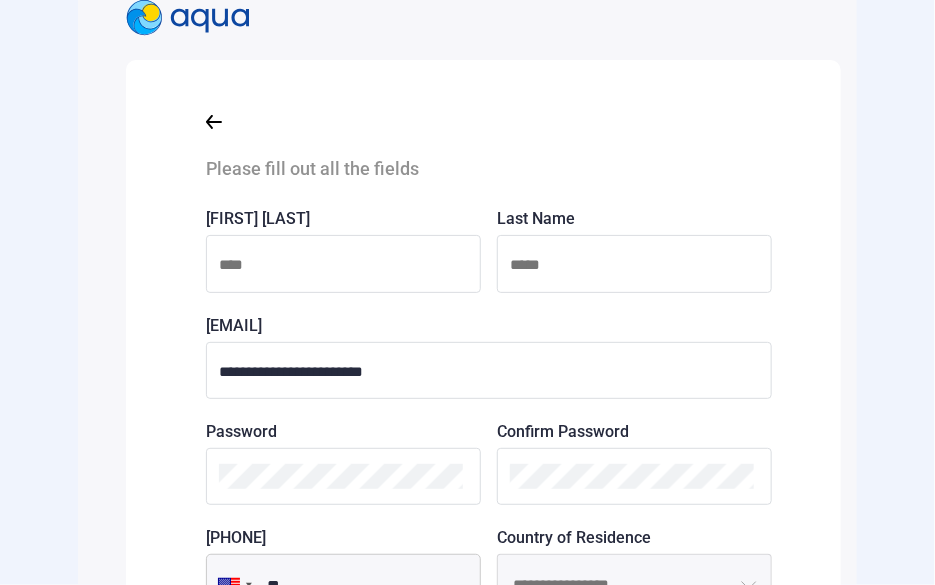 click at bounding box center [343, 265] 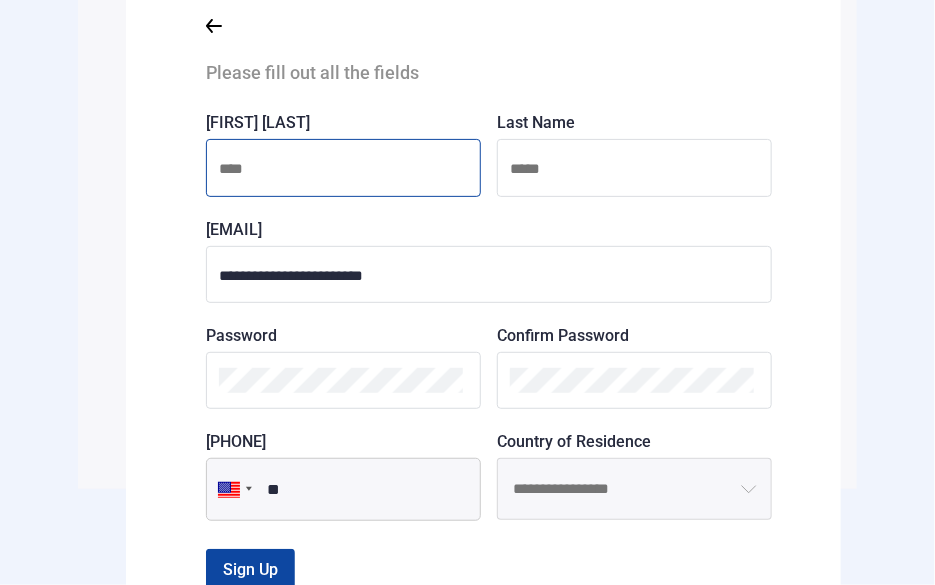 scroll, scrollTop: 100, scrollLeft: 0, axis: vertical 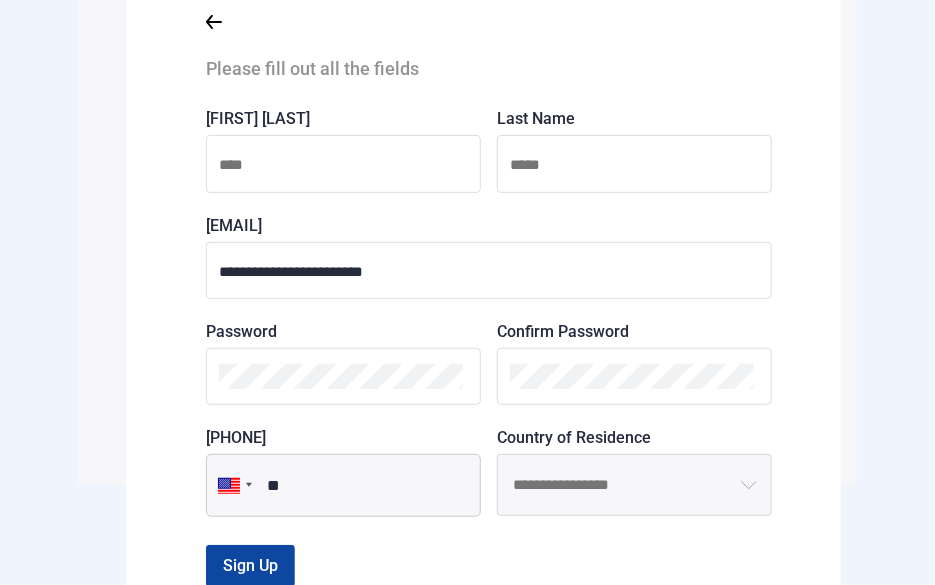 click at bounding box center [343, 163] 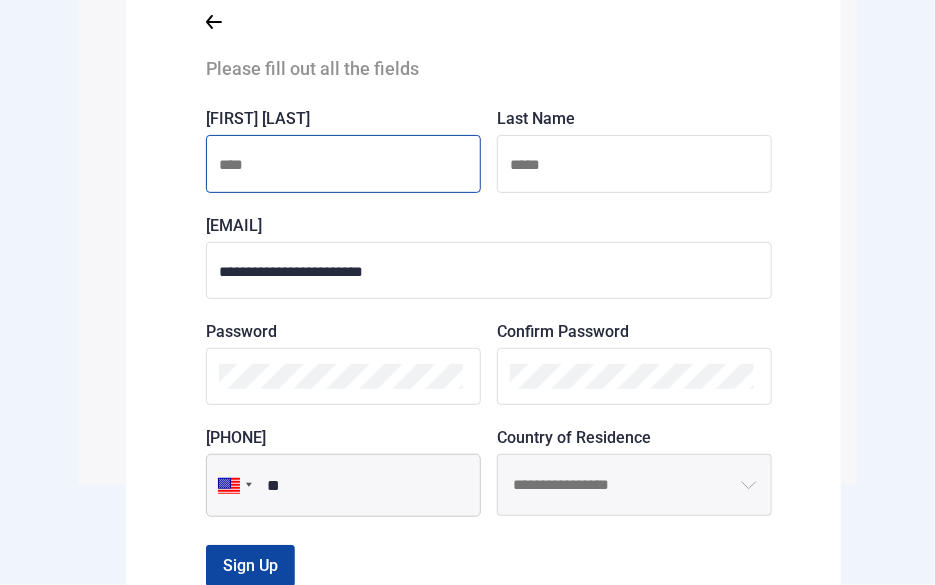 click at bounding box center (343, 165) 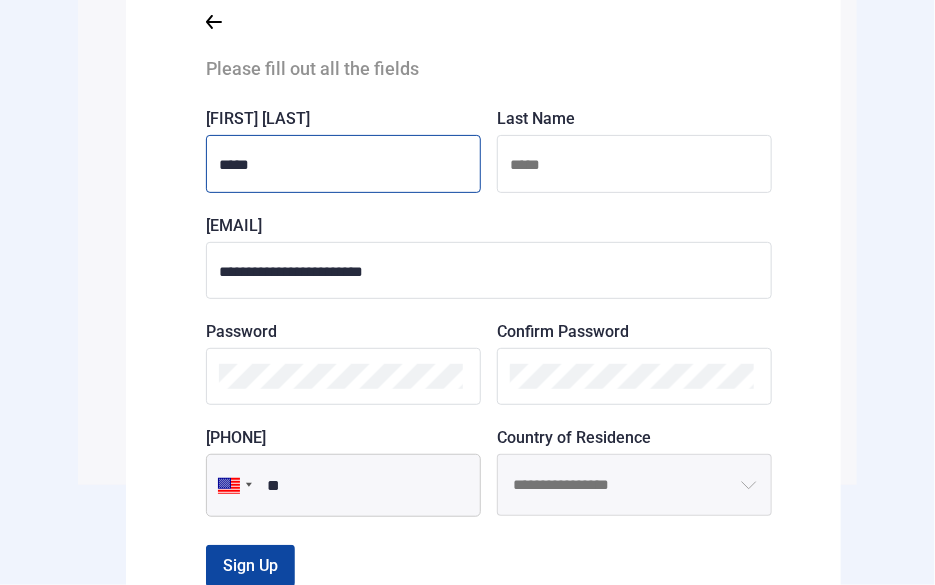 type on "*****" 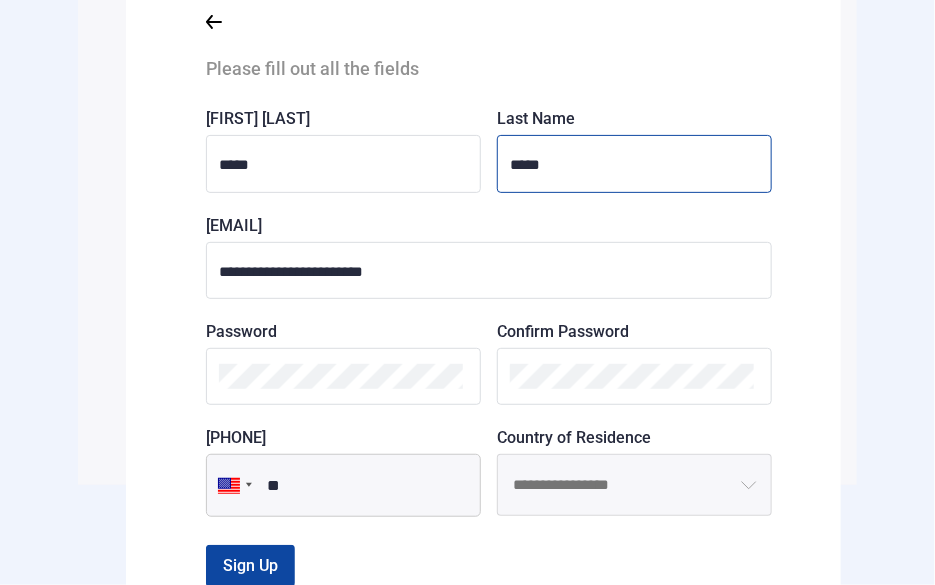 type on "*****" 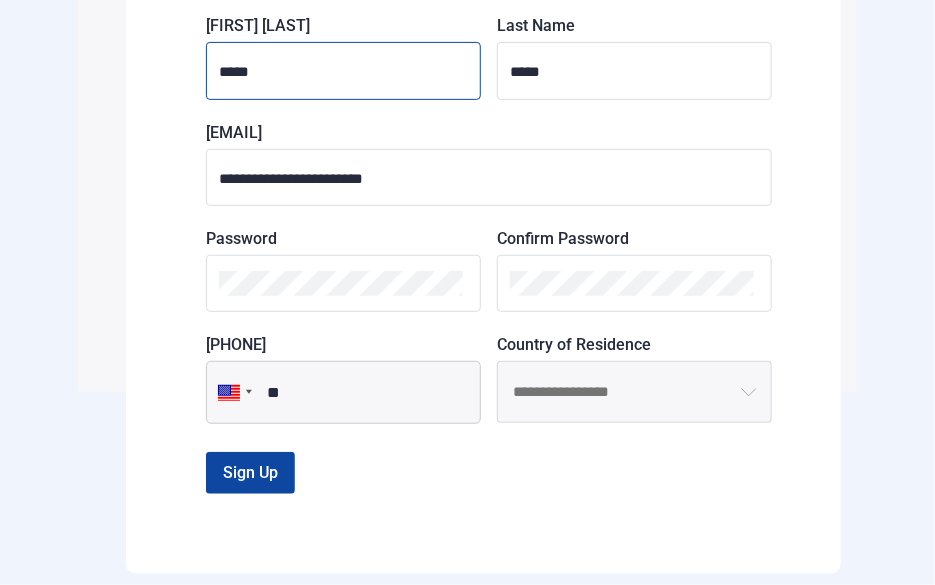 scroll, scrollTop: 193, scrollLeft: 0, axis: vertical 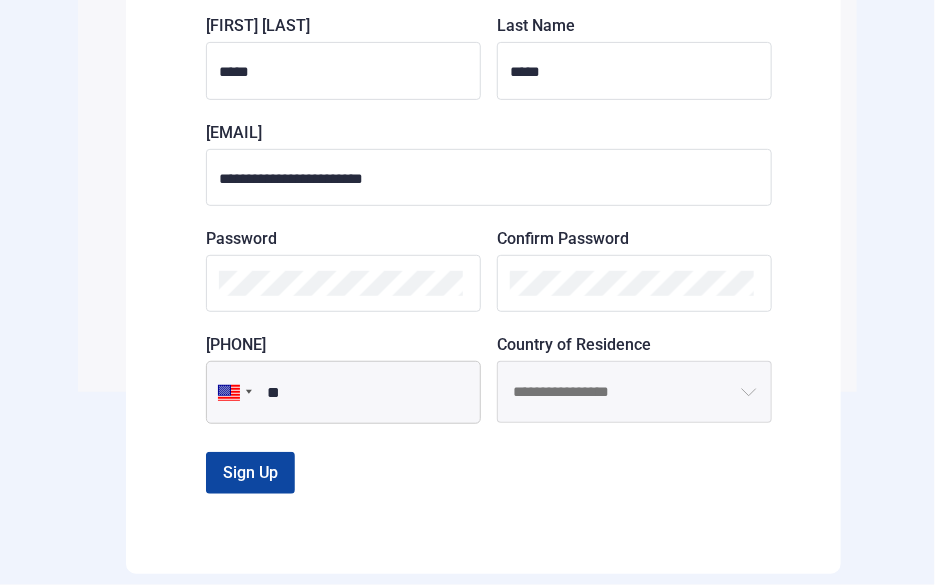 click at bounding box center [634, 283] 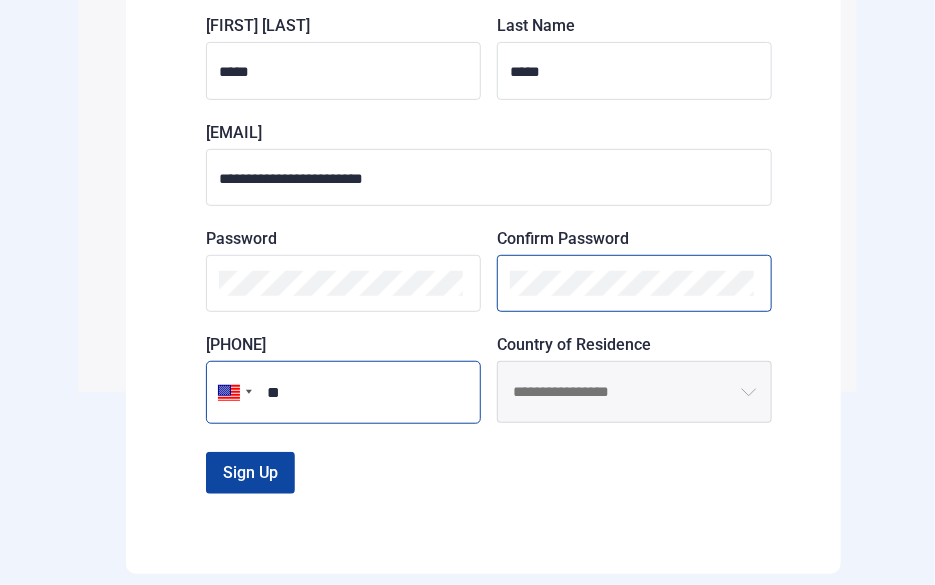 click on "**" at bounding box center [343, 392] 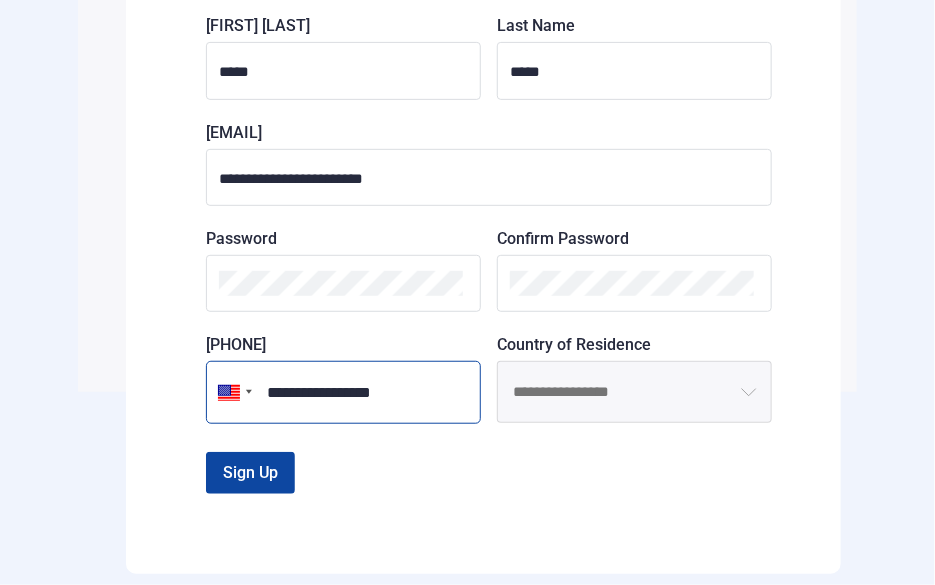 type on "**********" 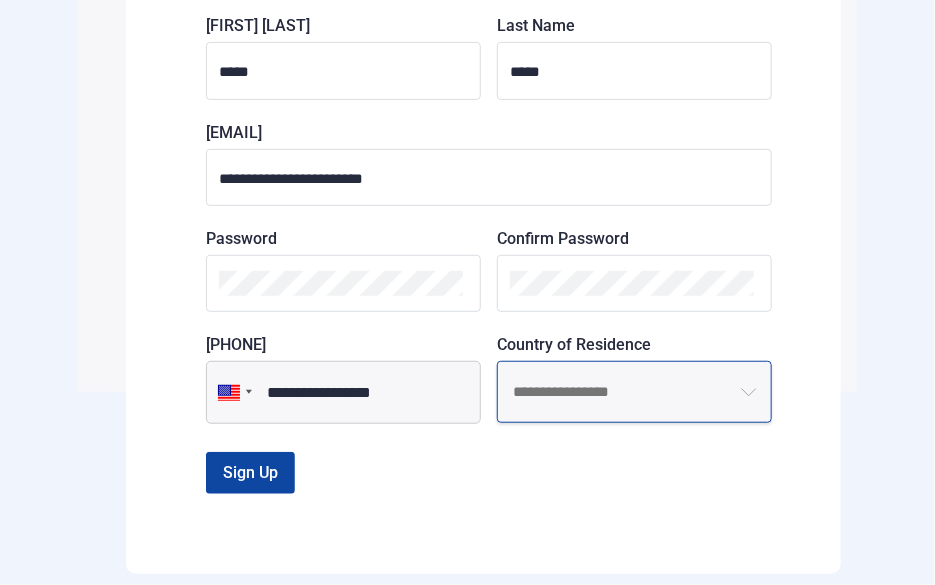 click at bounding box center [634, 392] 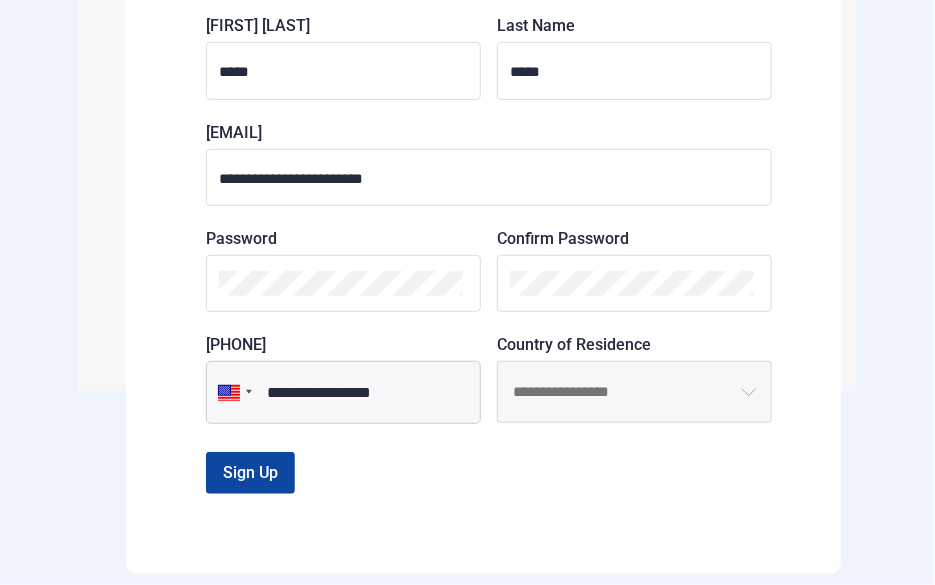 click 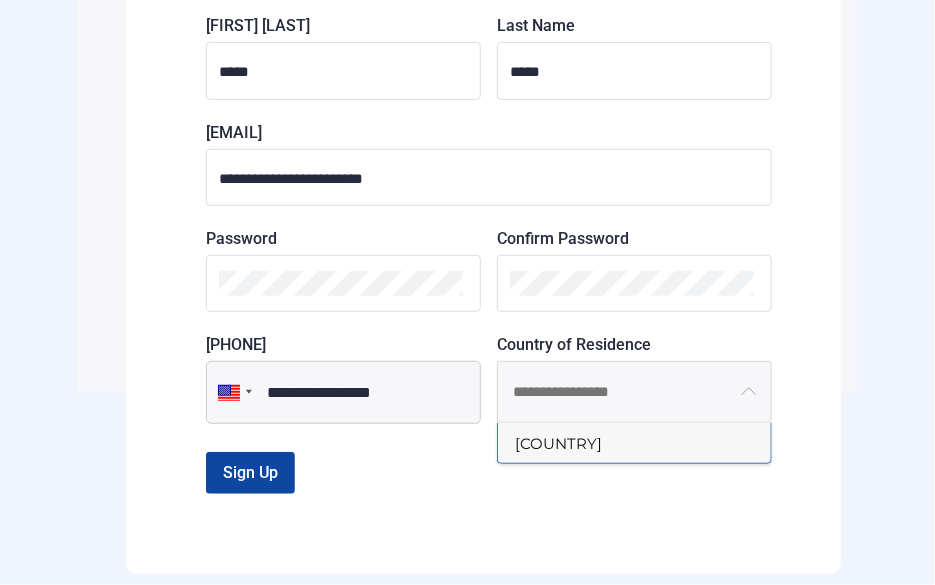 click on "[COUNTRY]" at bounding box center [634, 443] 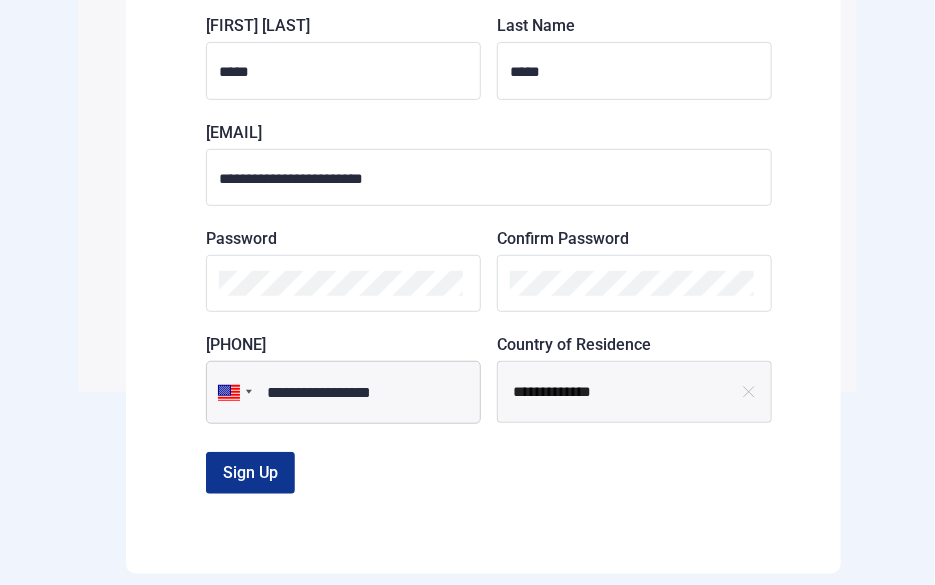 click on "Sign Up" at bounding box center (250, 472) 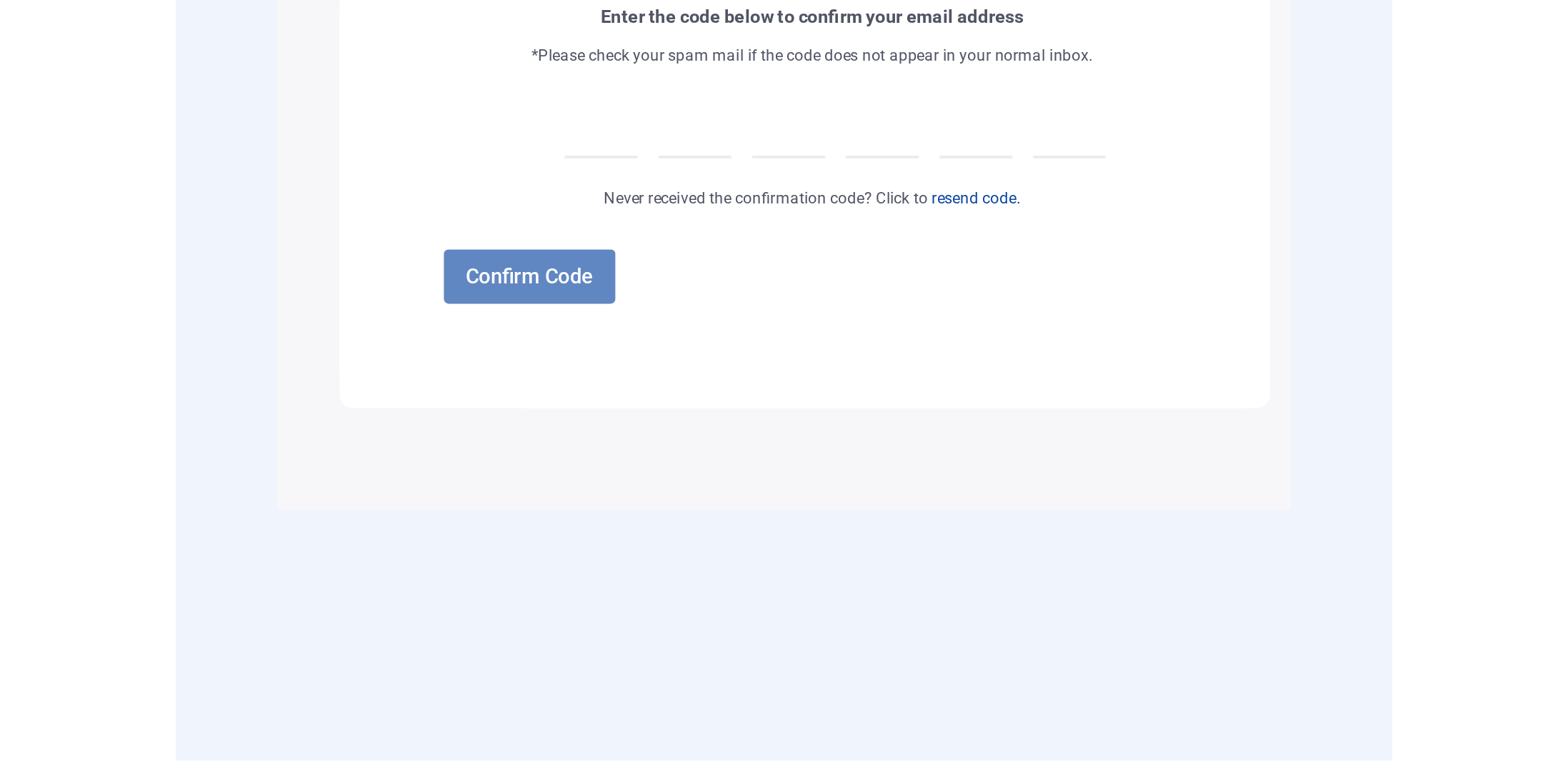 scroll, scrollTop: 0, scrollLeft: 0, axis: both 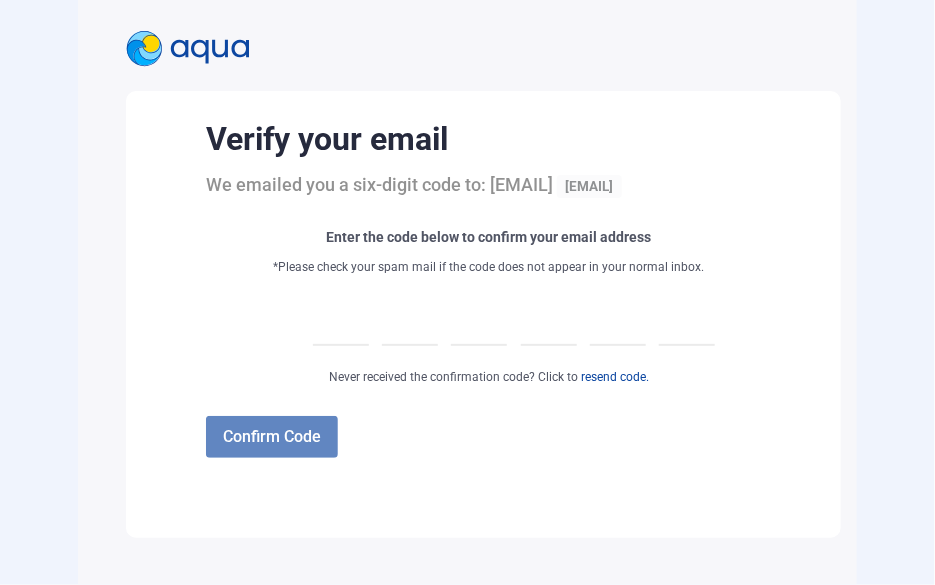 click at bounding box center [341, 318] 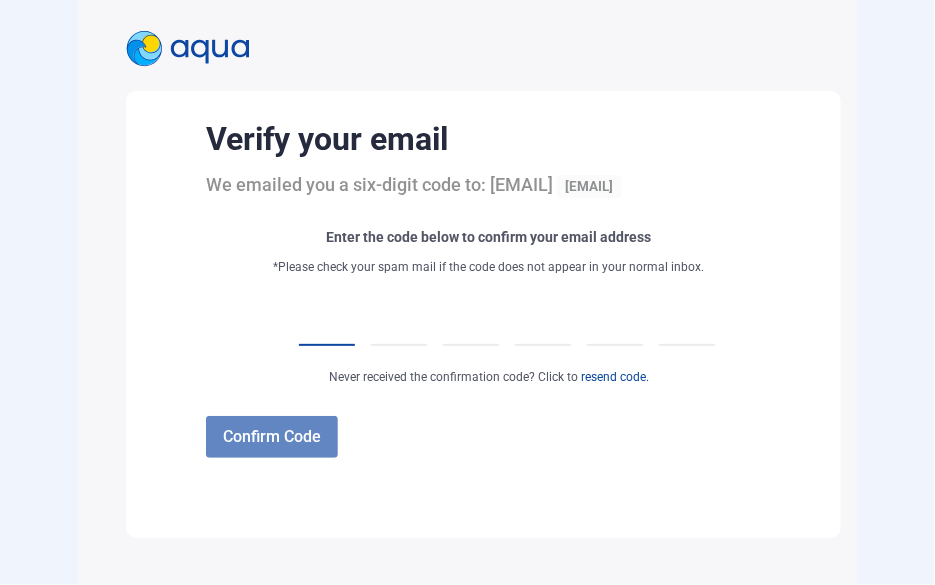 drag, startPoint x: 354, startPoint y: 332, endPoint x: 327, endPoint y: 323, distance: 28.460499 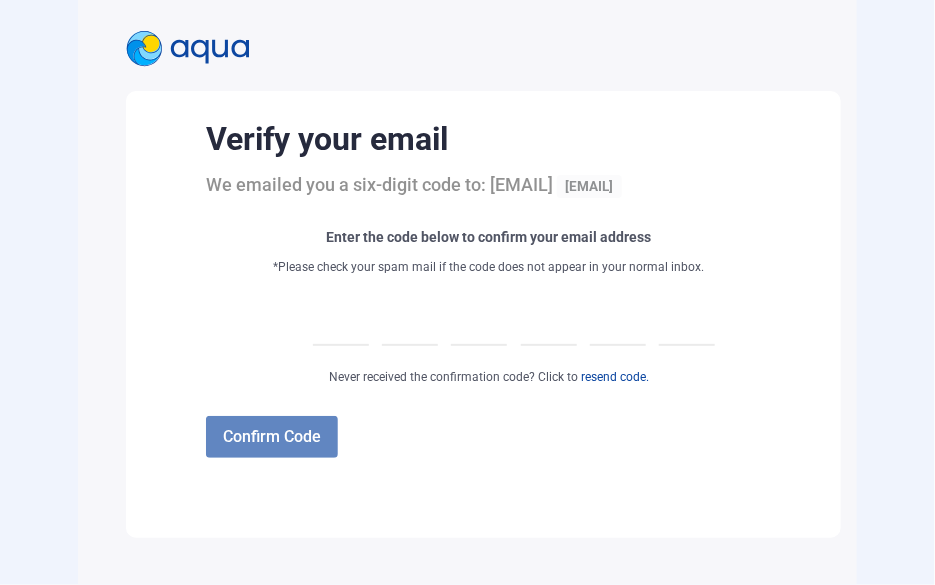 click at bounding box center [341, 318] 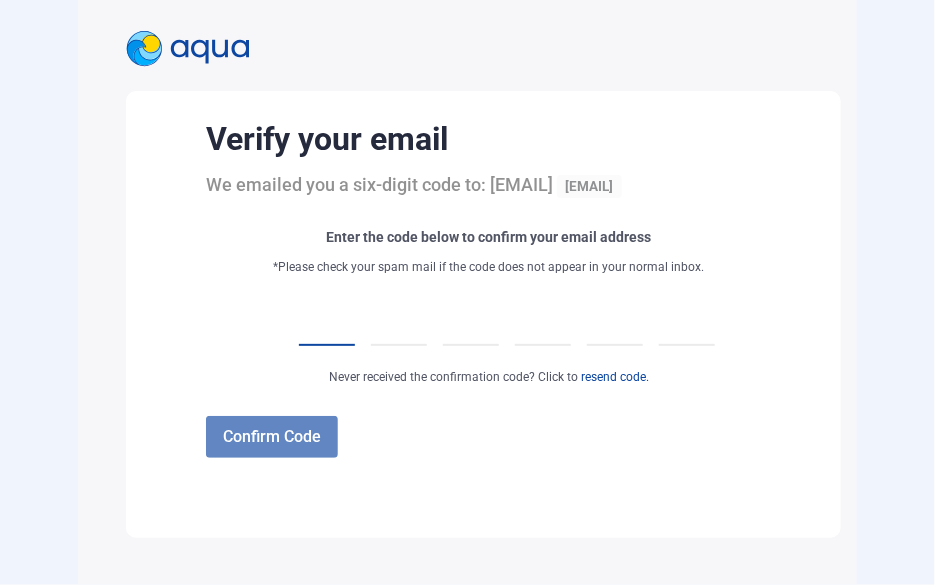 type on "*" 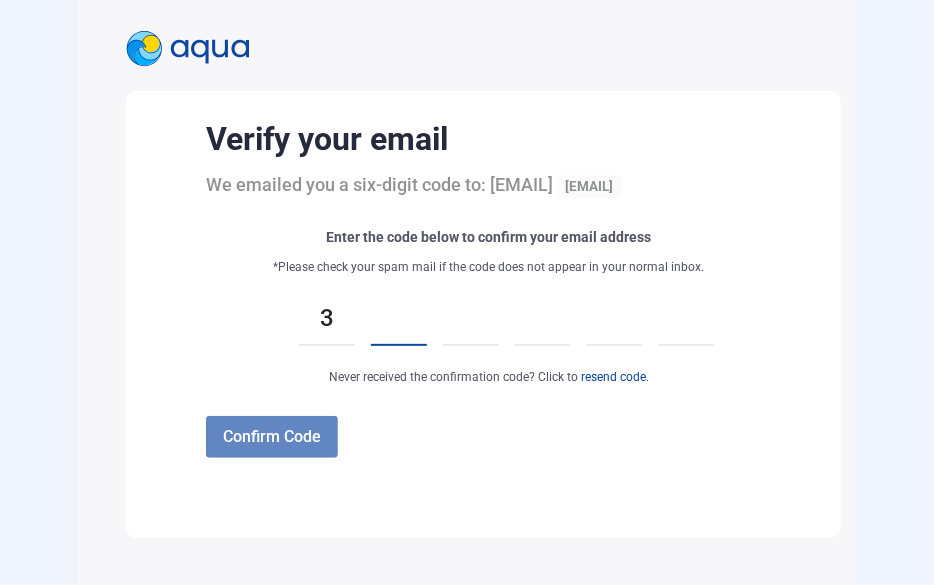 type on "*" 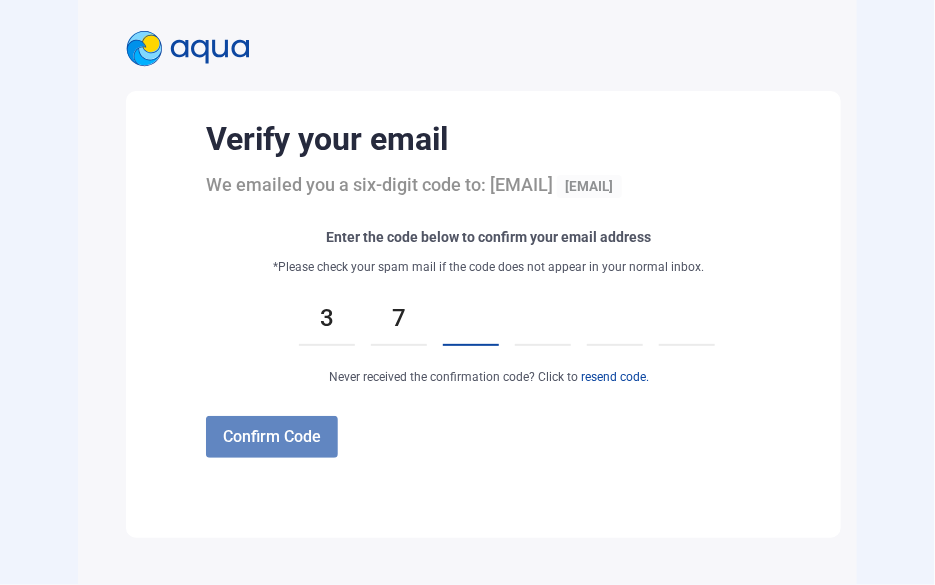 type on "*" 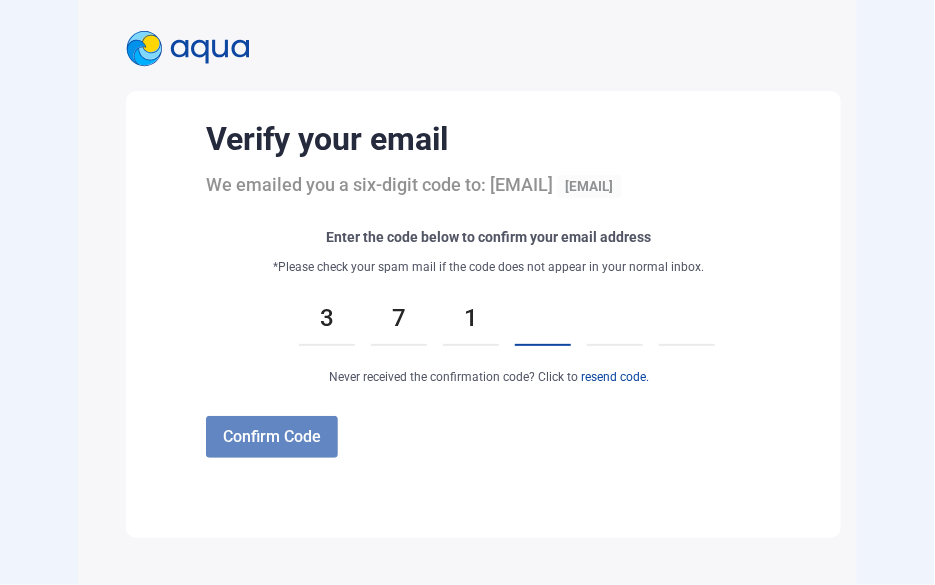 type on "*" 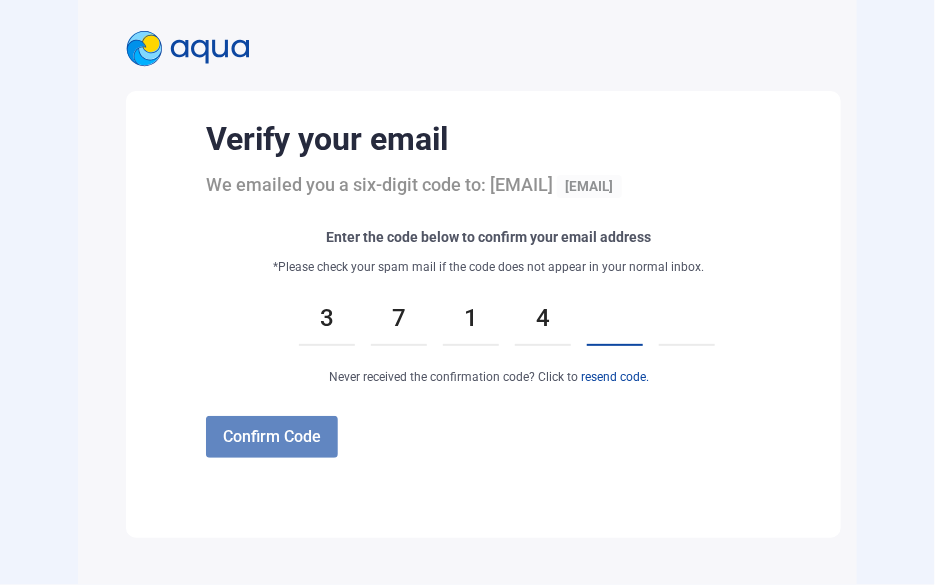 type on "*" 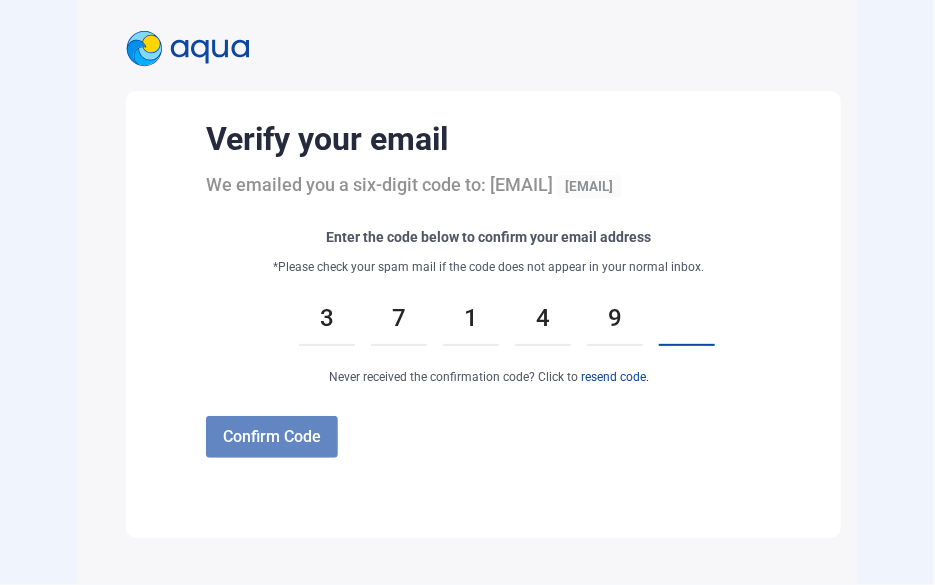 type on "*" 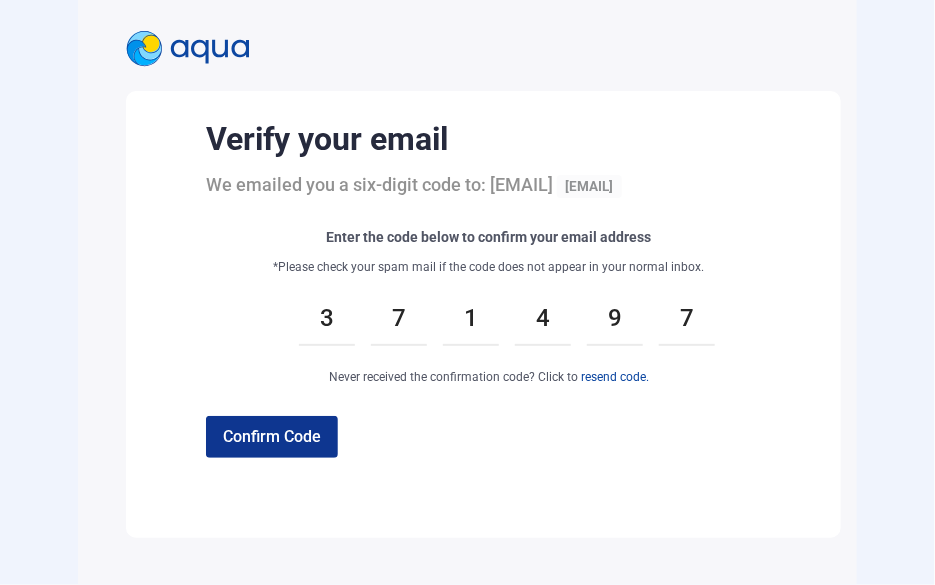 click on "Confirm Code" at bounding box center (272, 436) 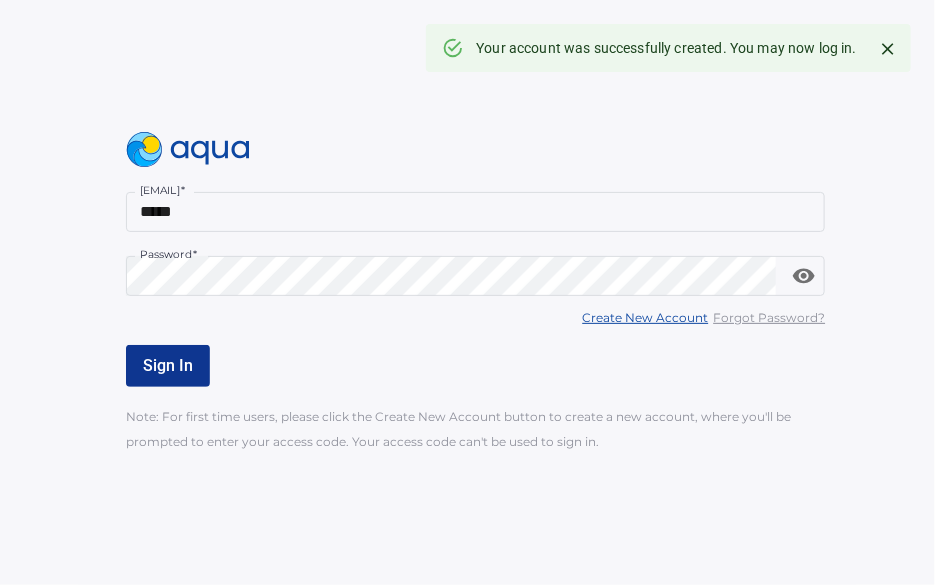 click on "Sign In" at bounding box center [168, 365] 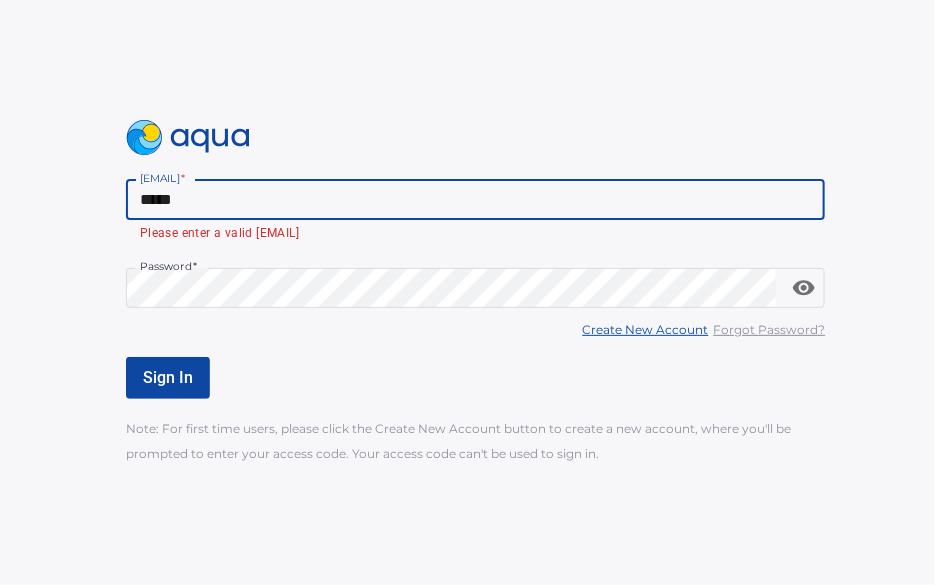 click on "*****" at bounding box center [476, 200] 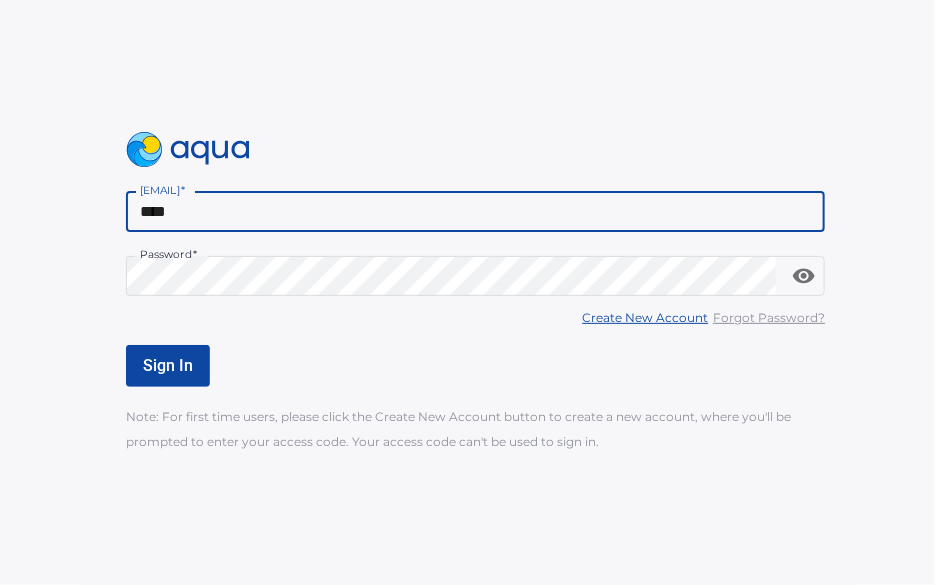 type on "**********" 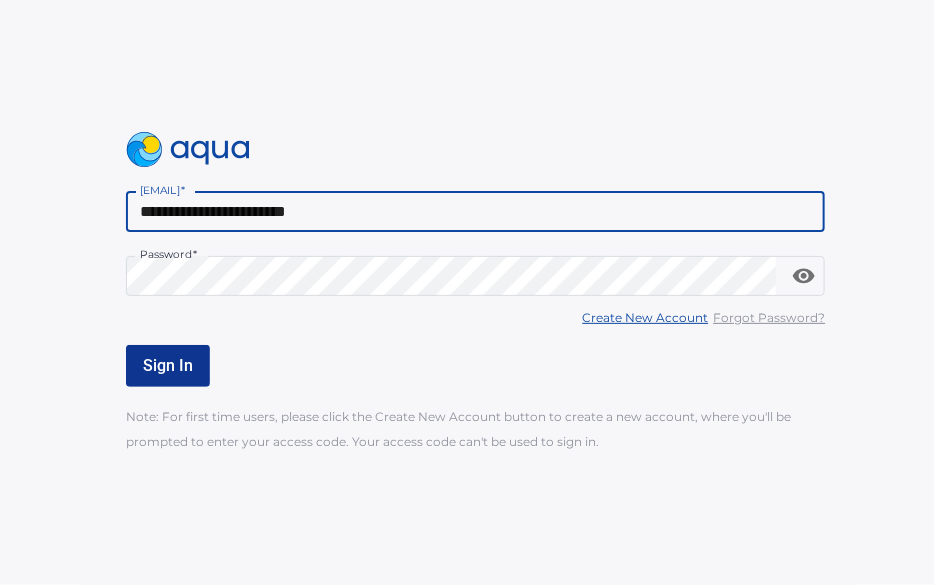 click on "Sign In" at bounding box center [168, 365] 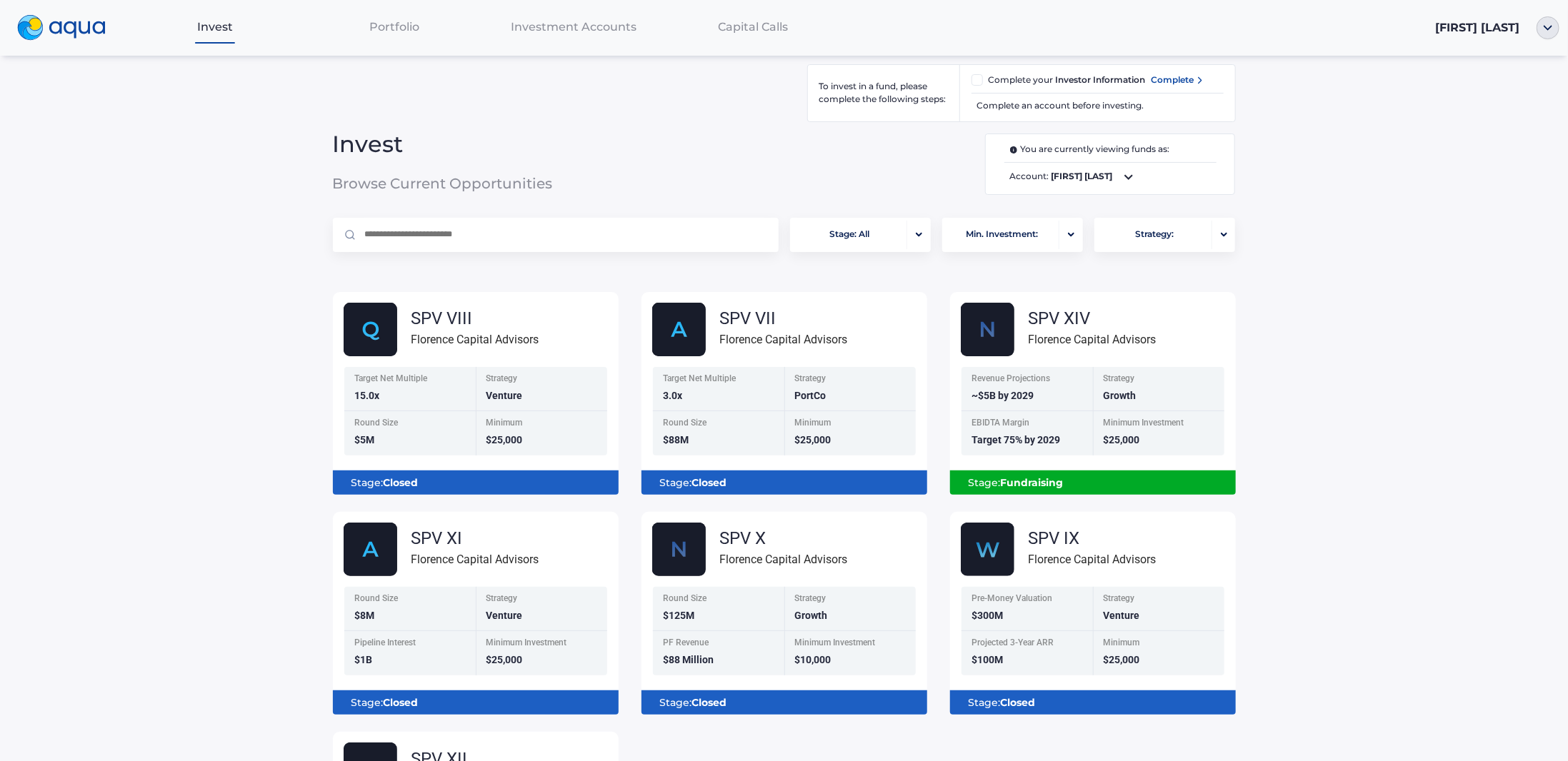 scroll, scrollTop: 0, scrollLeft: 0, axis: both 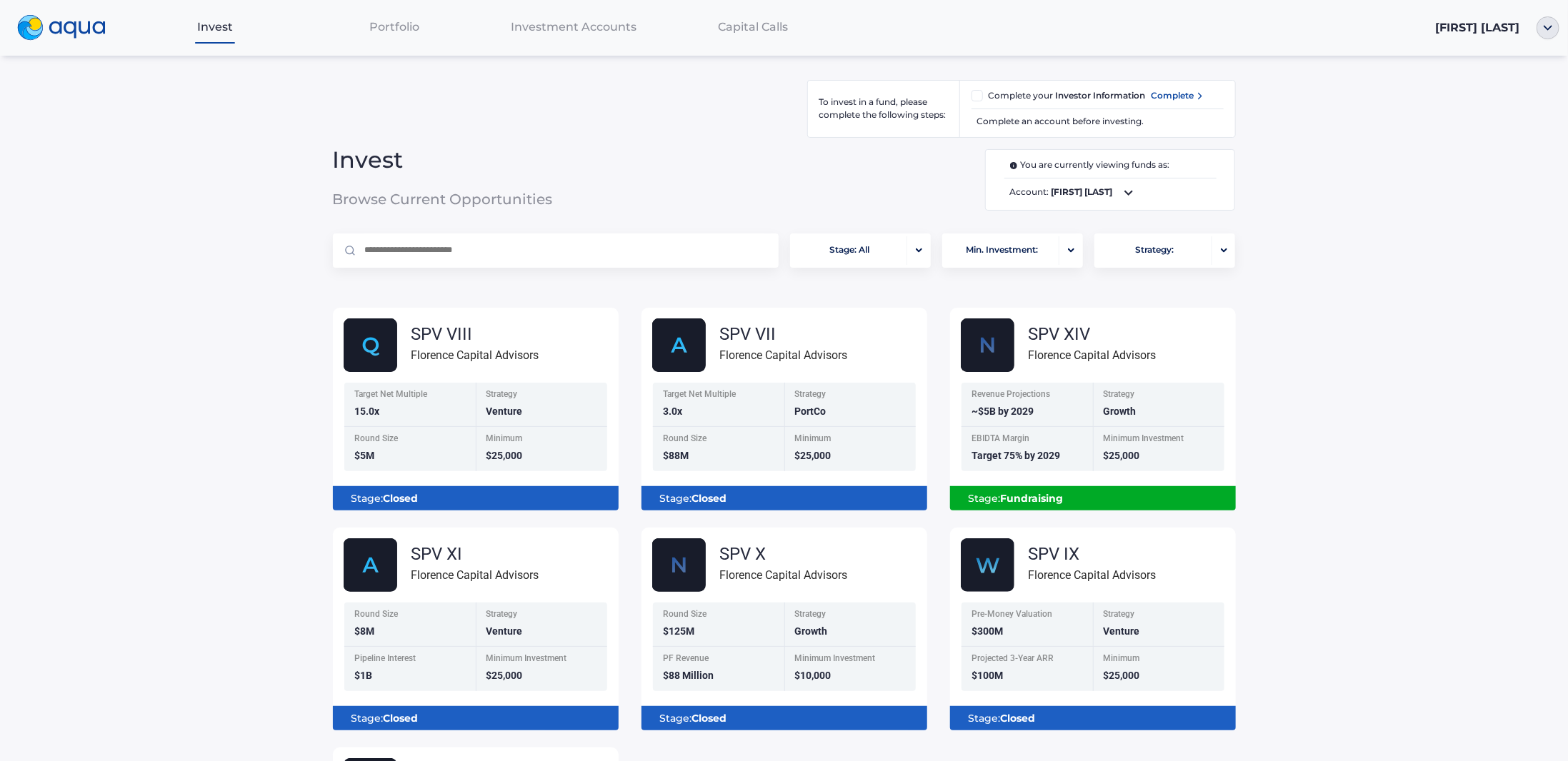 click 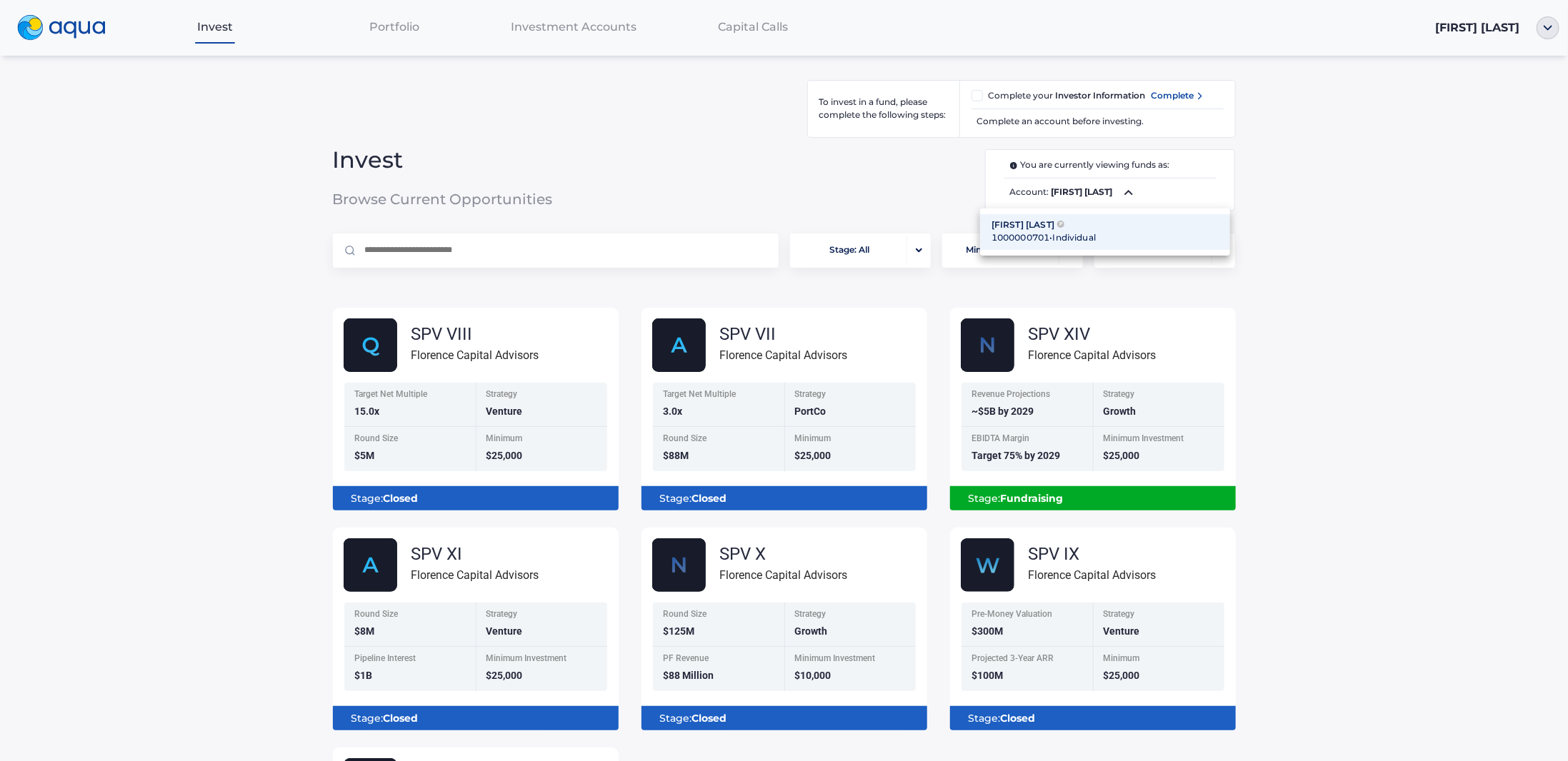 click at bounding box center [784, 380] 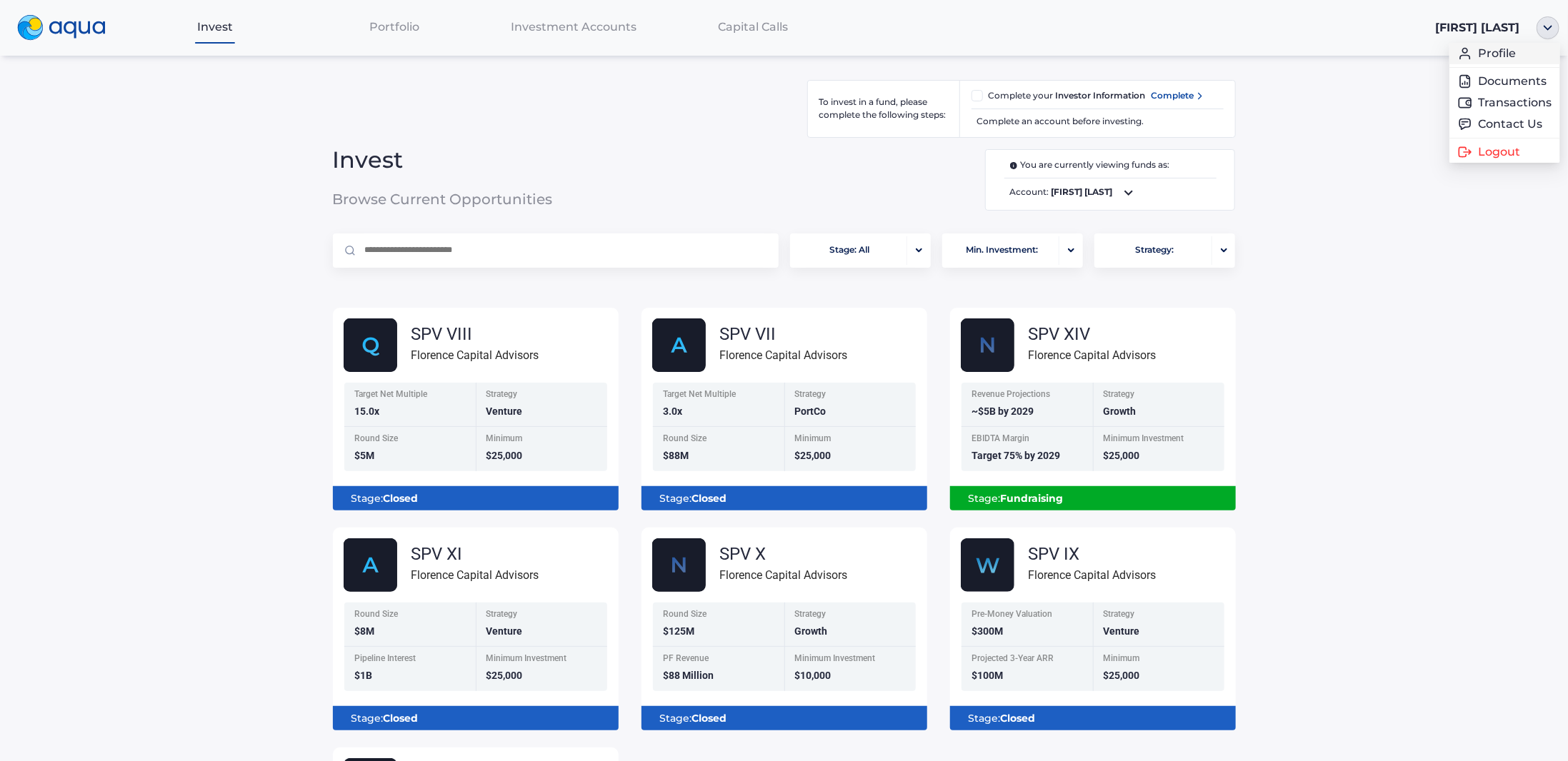 click on "Profile" at bounding box center [1504, 54] 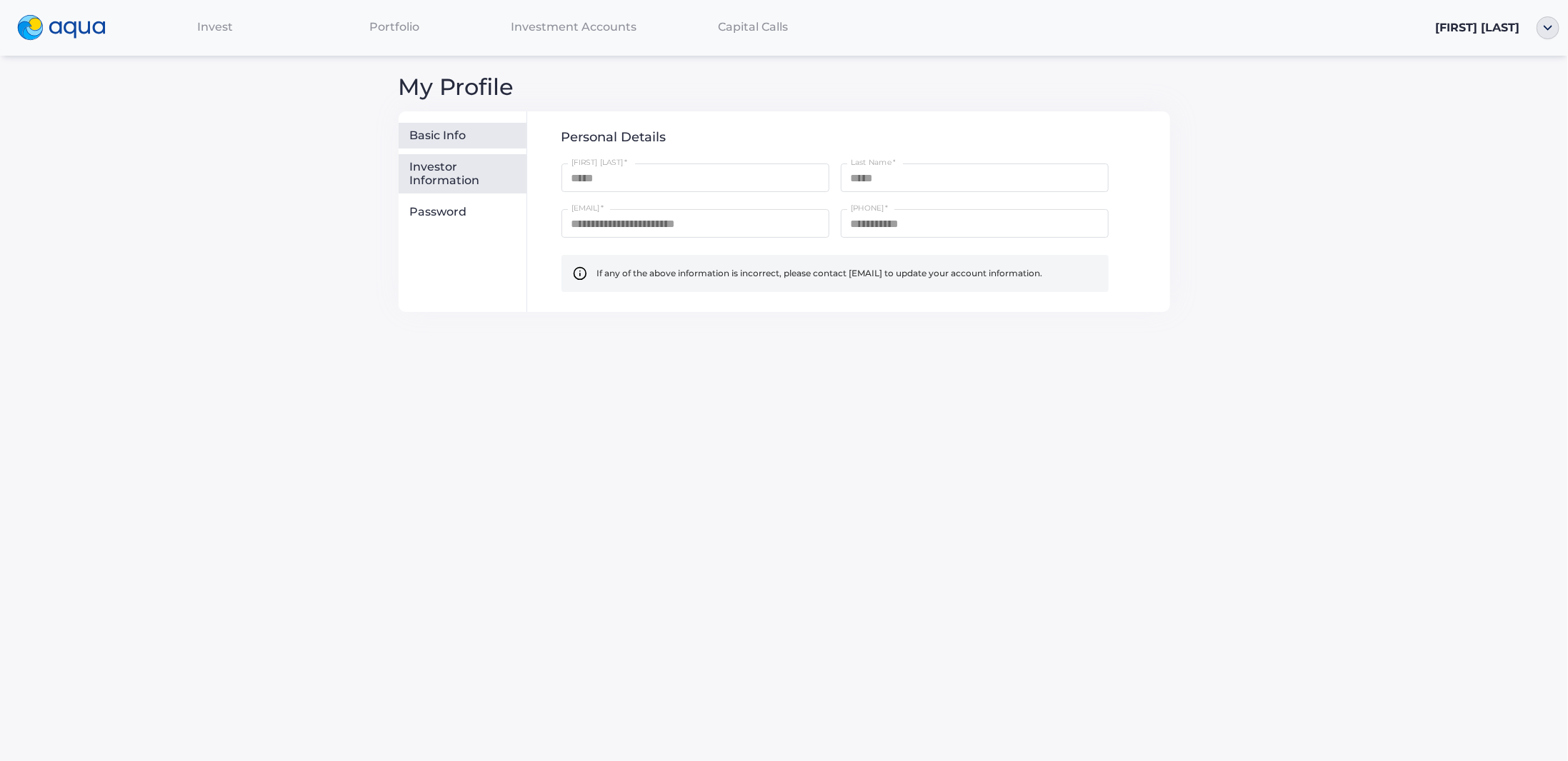 click on "Investor Information" at bounding box center (465, 173) 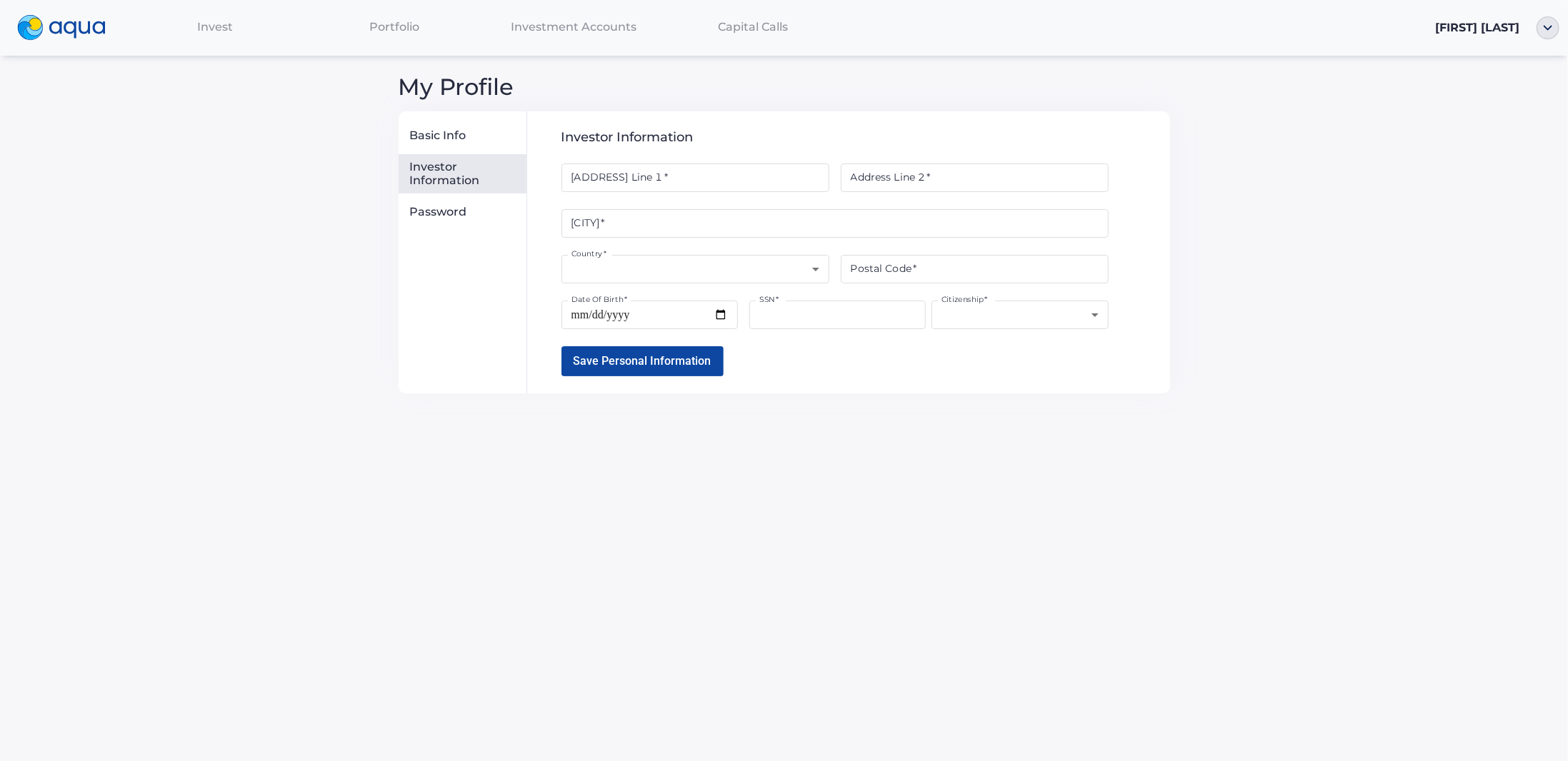 click on "[ADDRESS]" at bounding box center (695, 178) 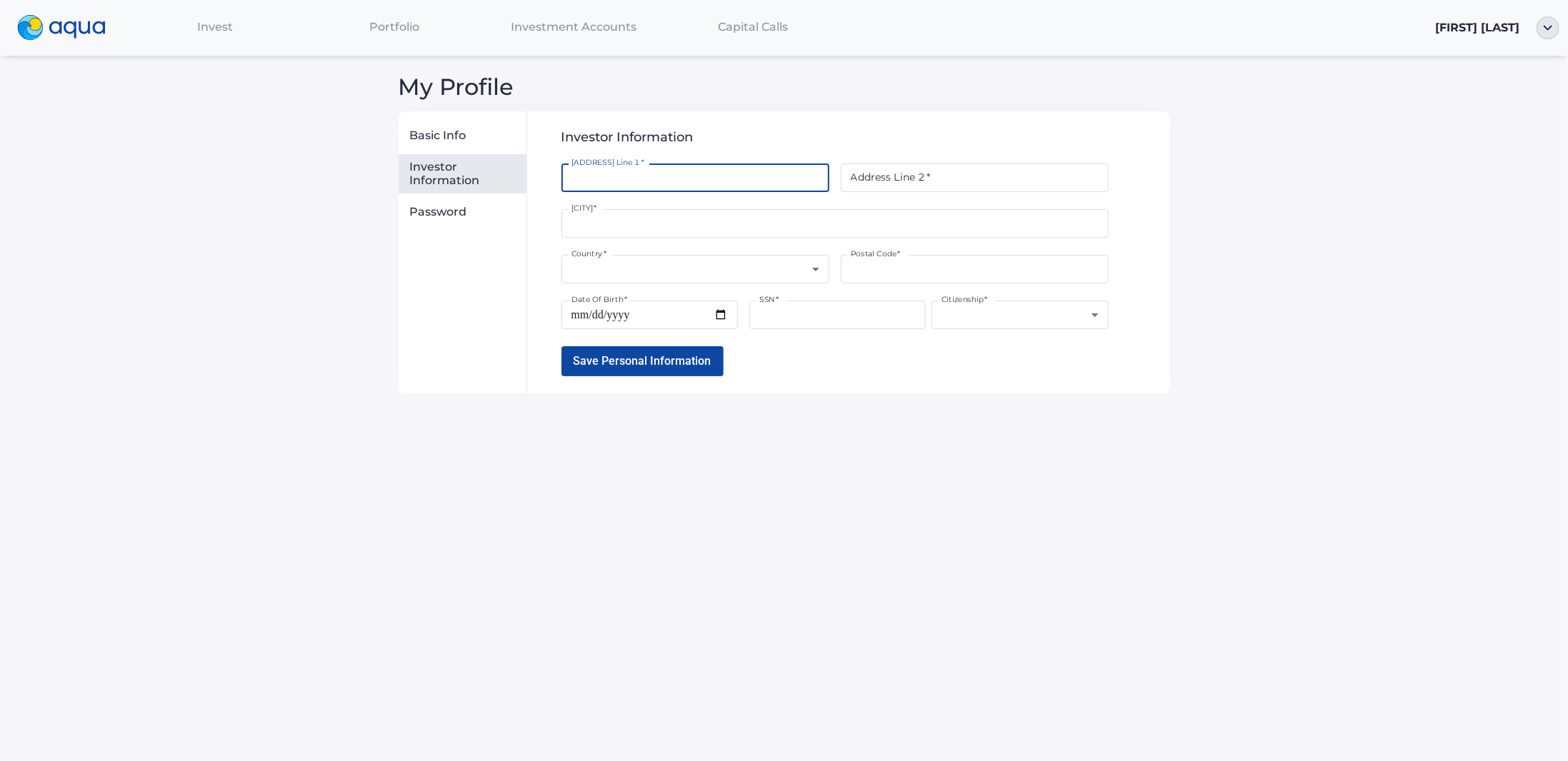 type on "**********" 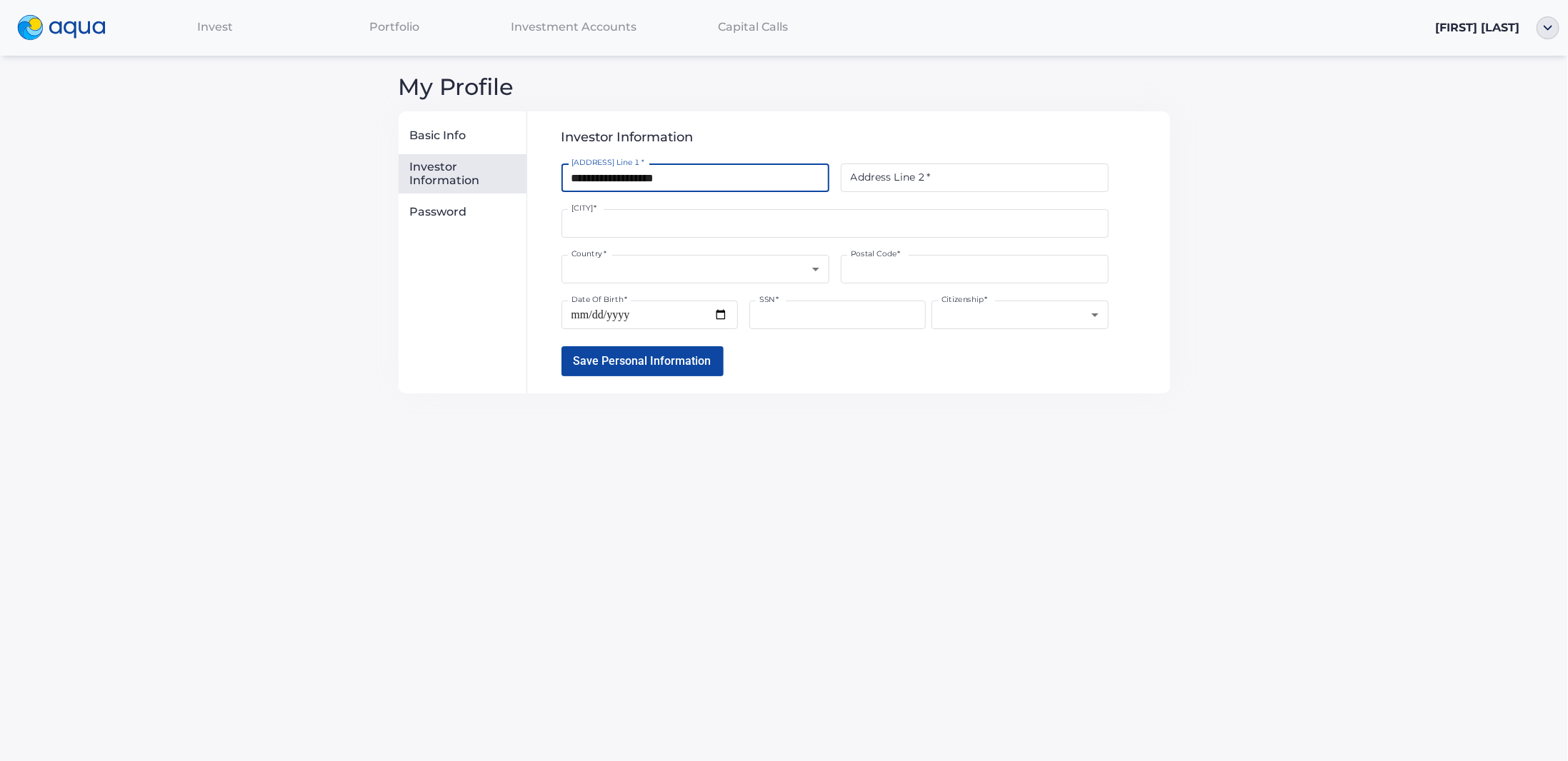 type on "**********" 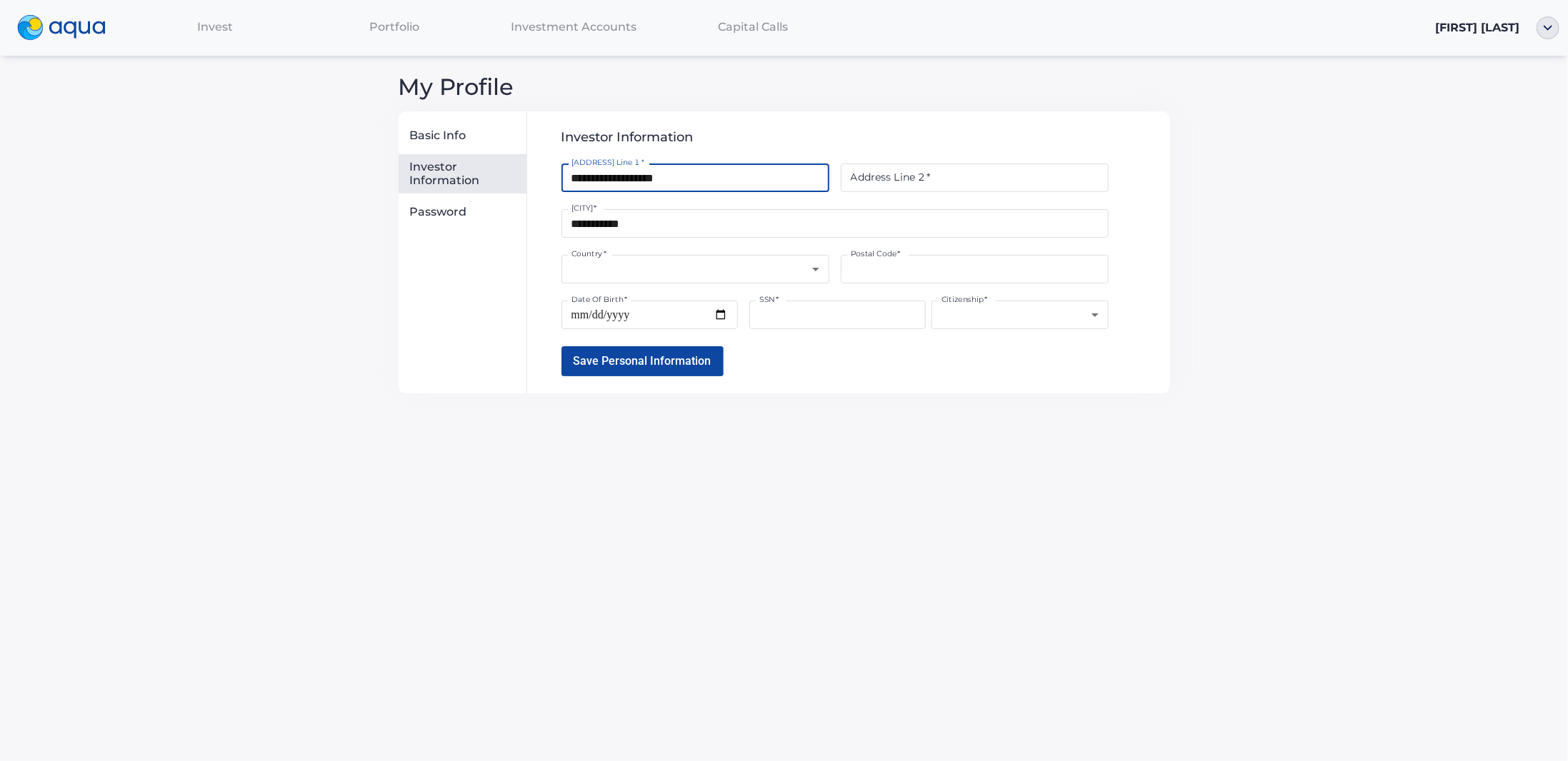 type on "*****" 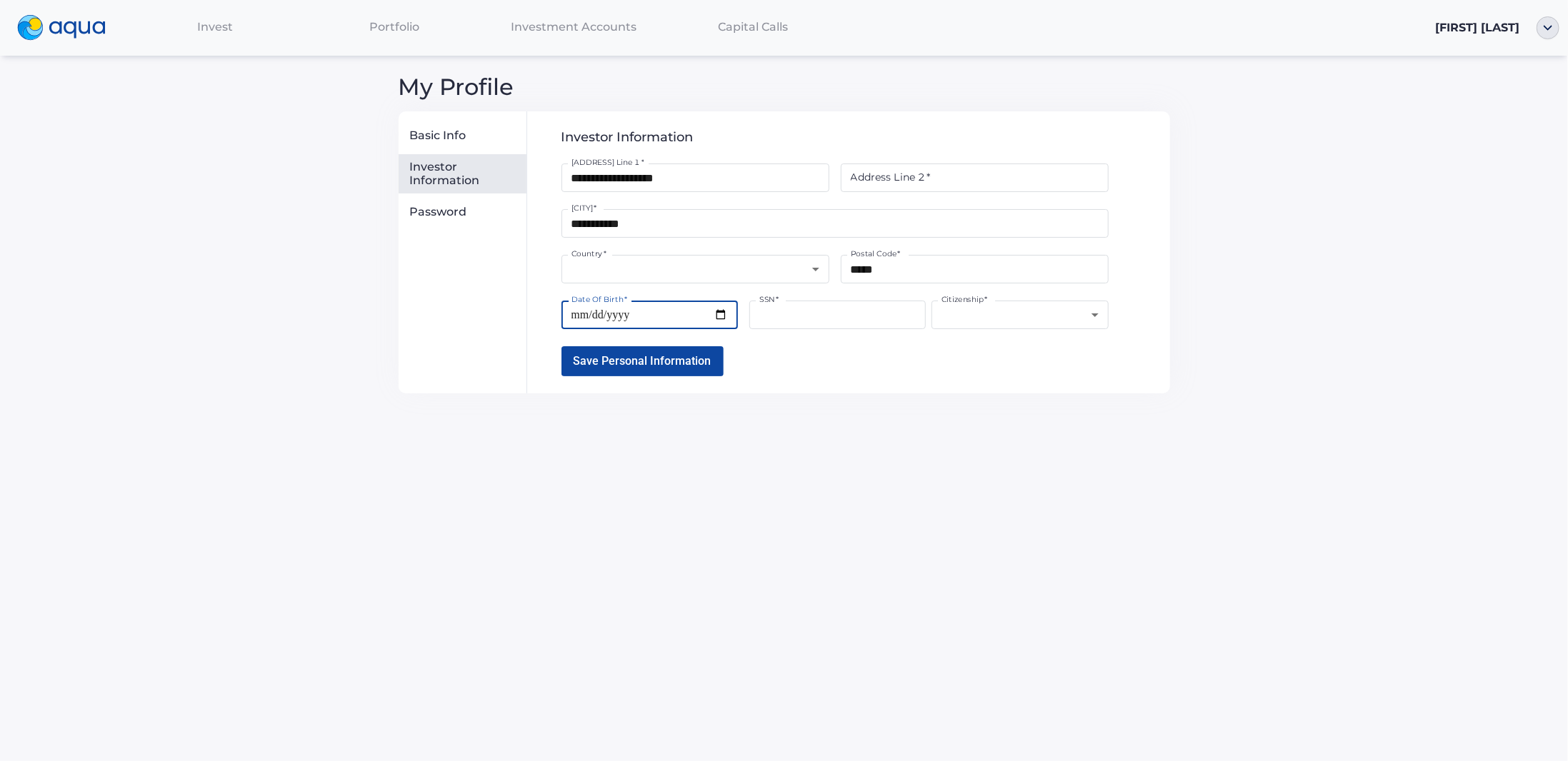 click on "Date Of Birth   *" at bounding box center (649, 315) 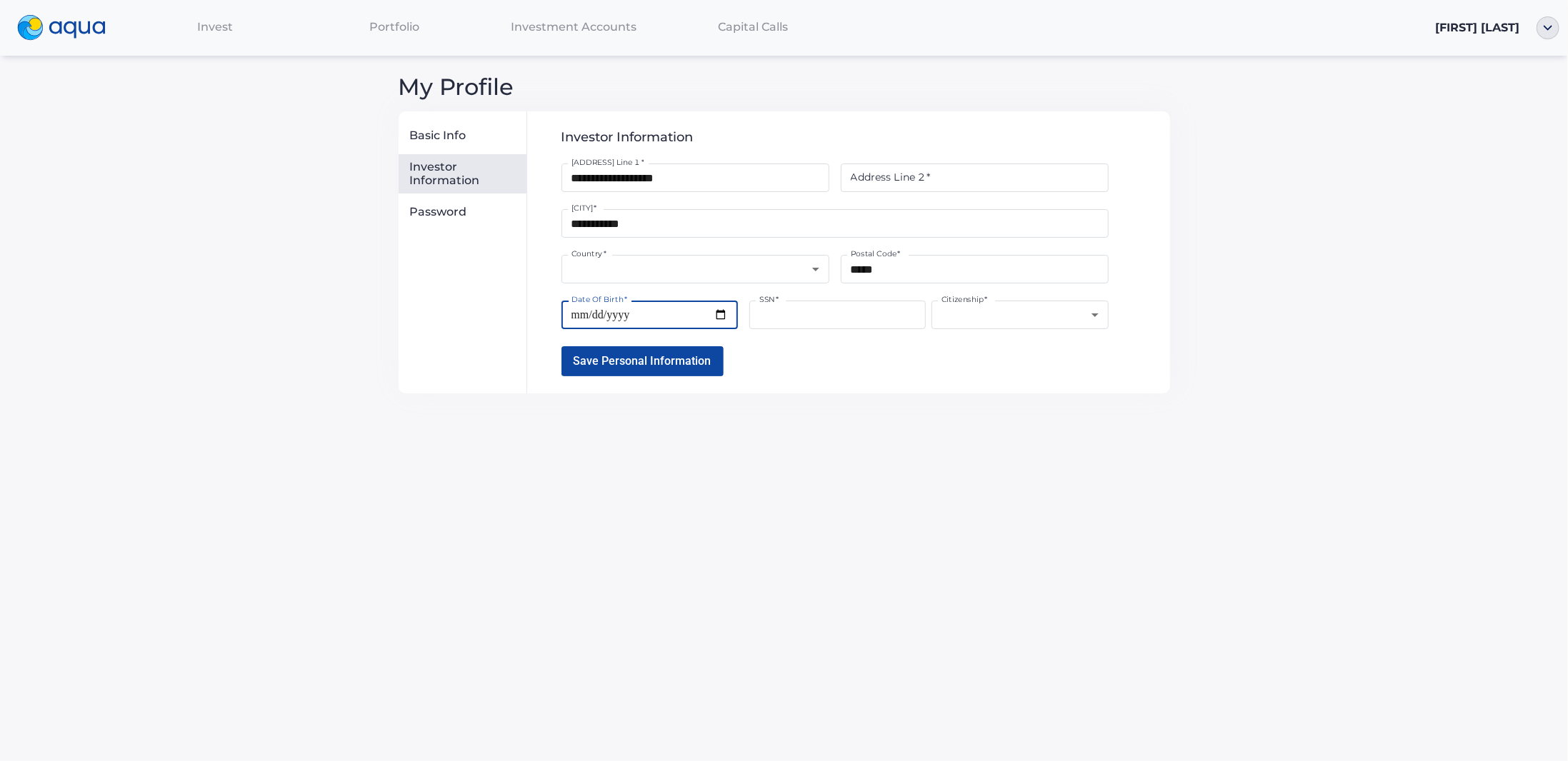 type on "**********" 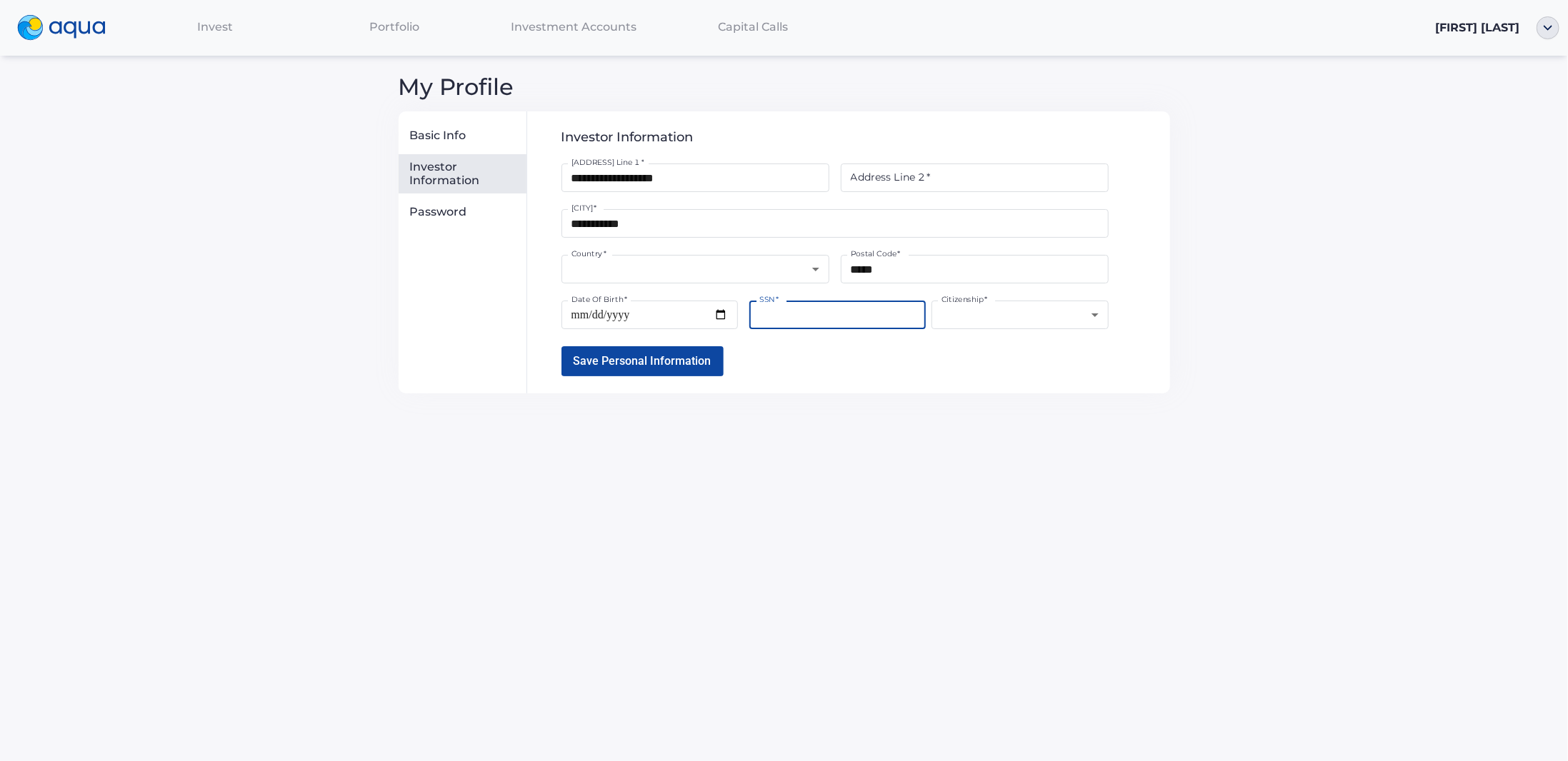 click on "SSN   *" at bounding box center [837, 315] 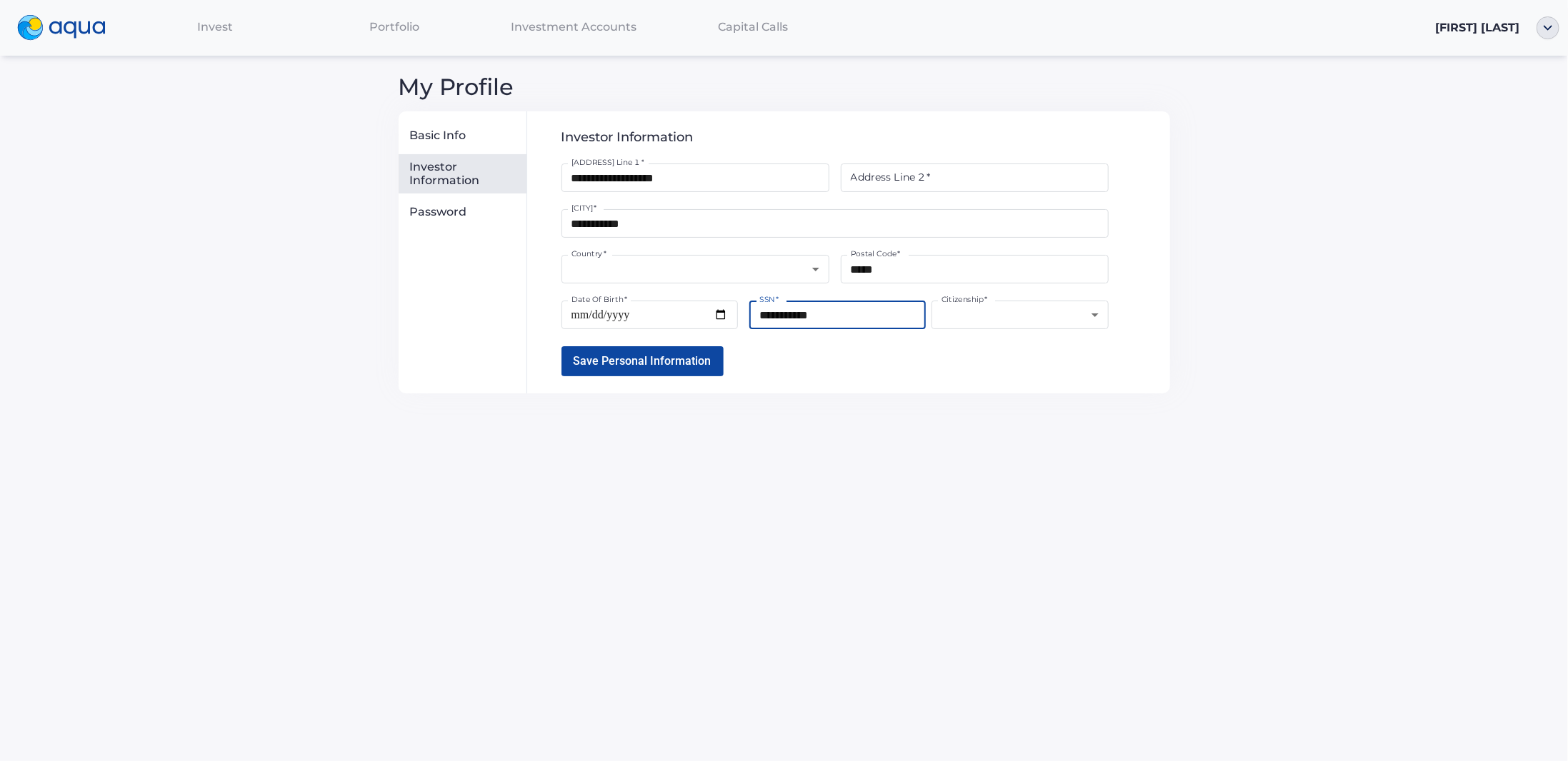 type on "**********" 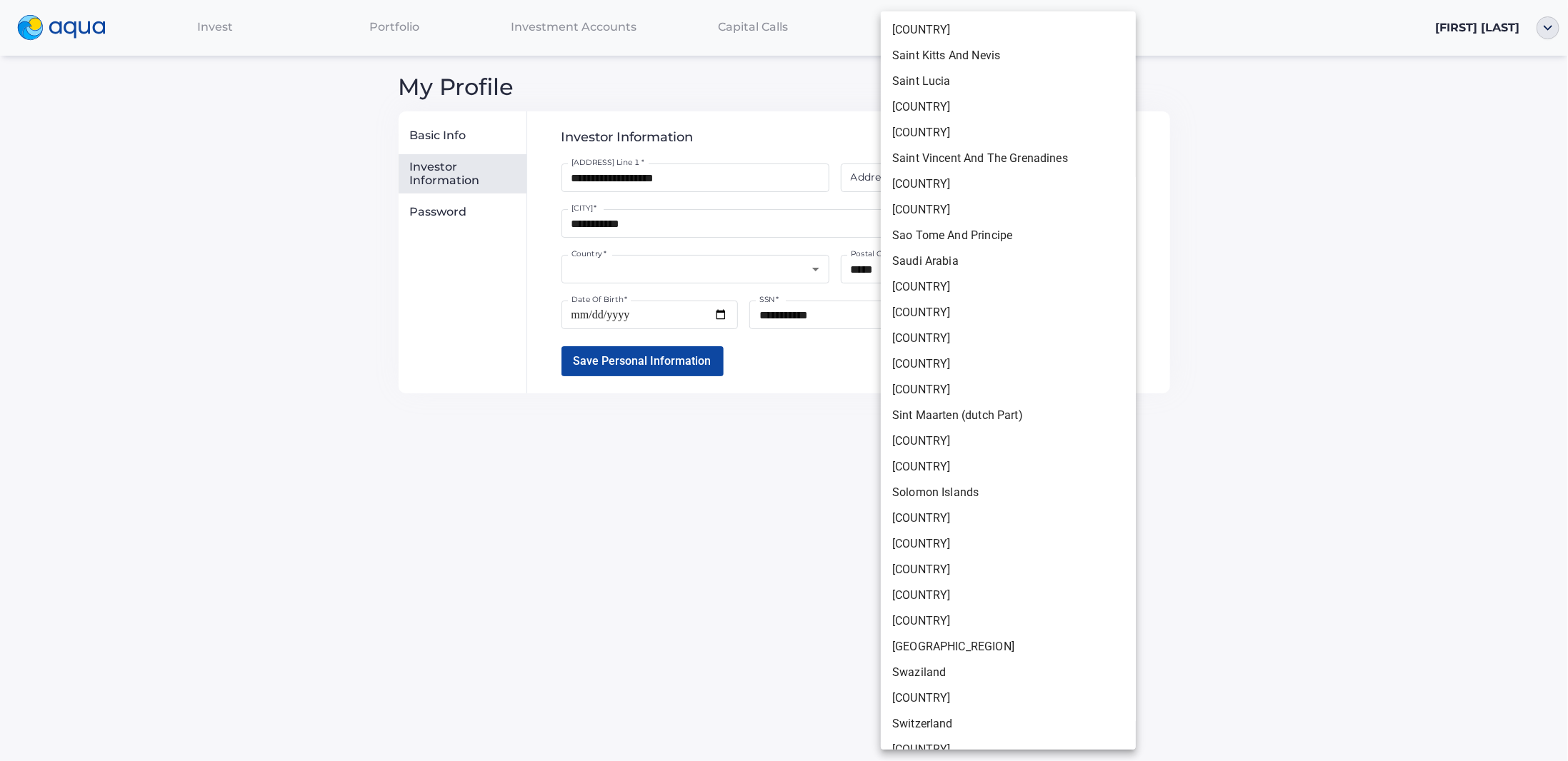 scroll, scrollTop: 5055, scrollLeft: 0, axis: vertical 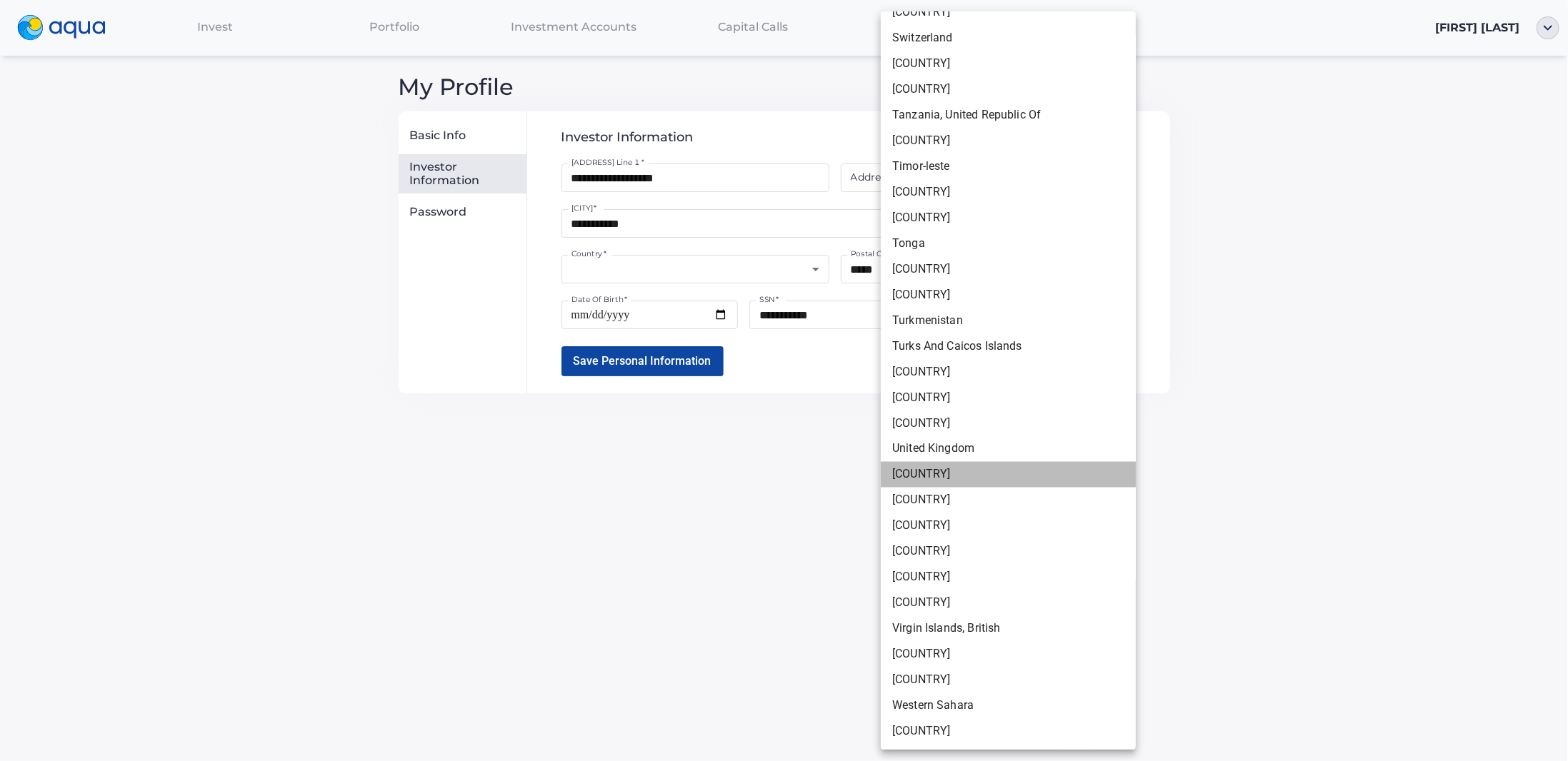 click on "[COUNTRY]" at bounding box center (1008, 475) 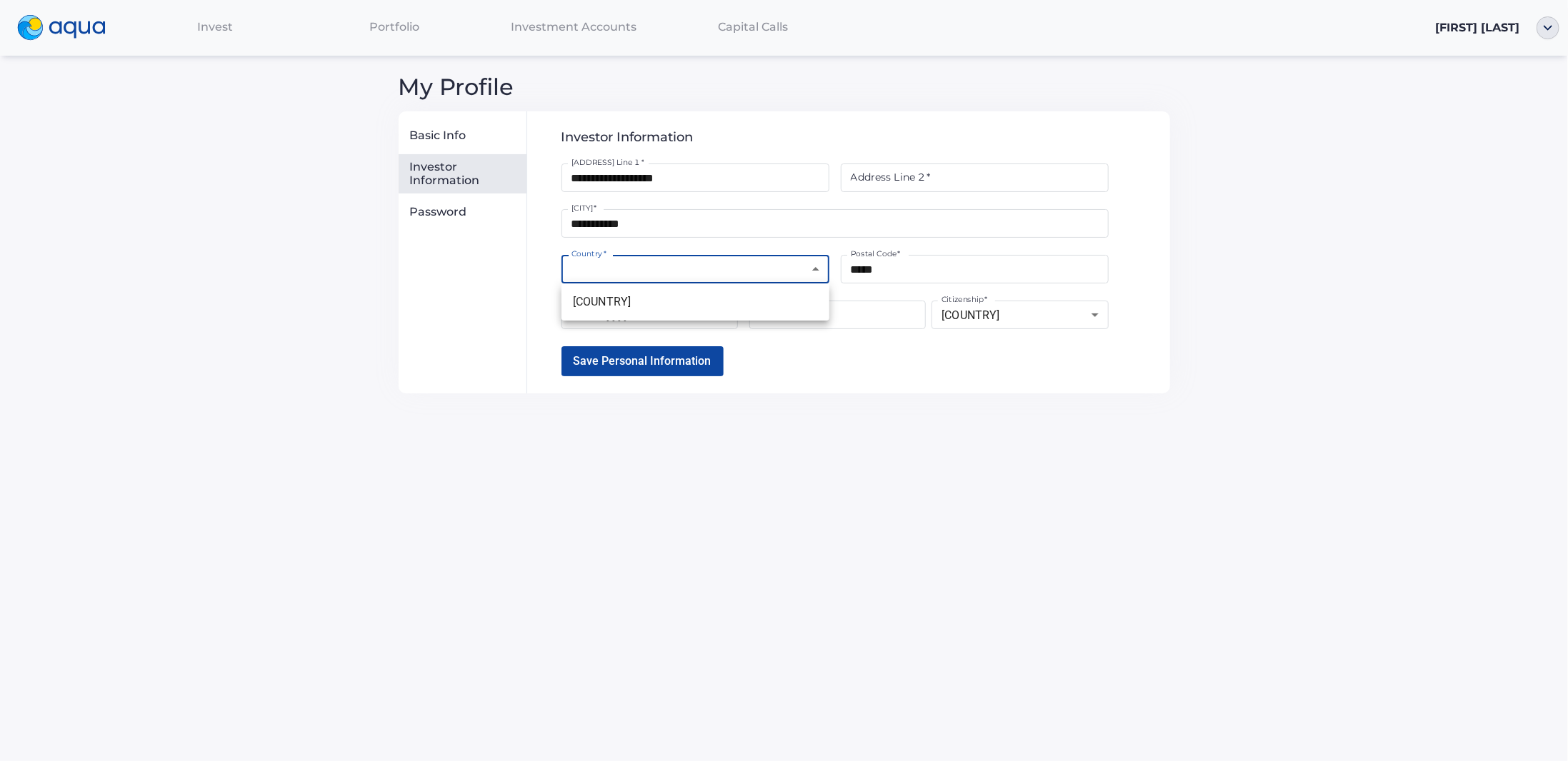 click on "**********" at bounding box center (784, 380) 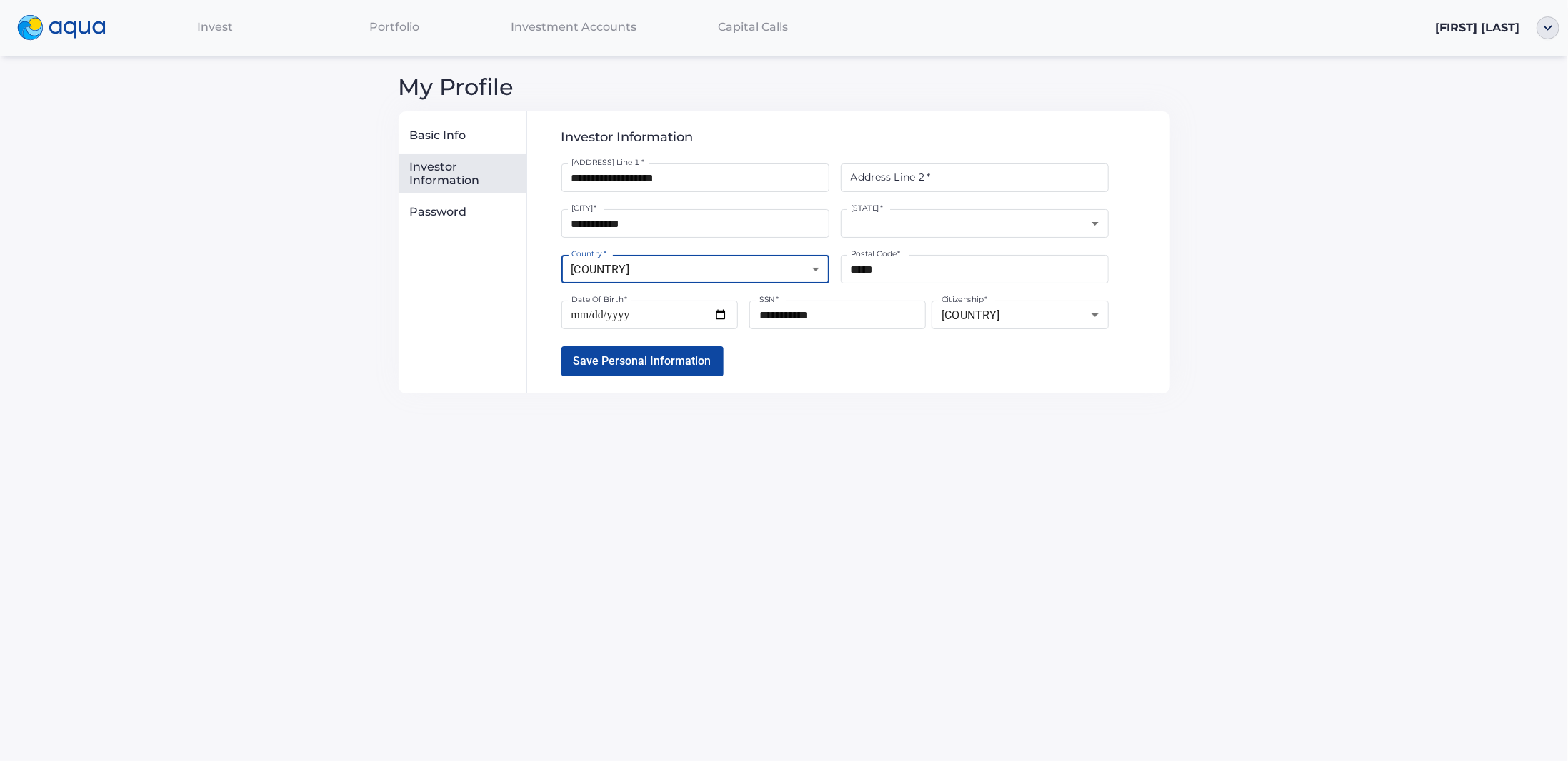 click on "[ADDRESS] [ADDRESS] [CITY] [STATE] [COUNTRY] [ZIP] Date Of Birth [DATE] [SSN] Citizenship [COUNTRY] Save Personal Information" at bounding box center [784, 380] 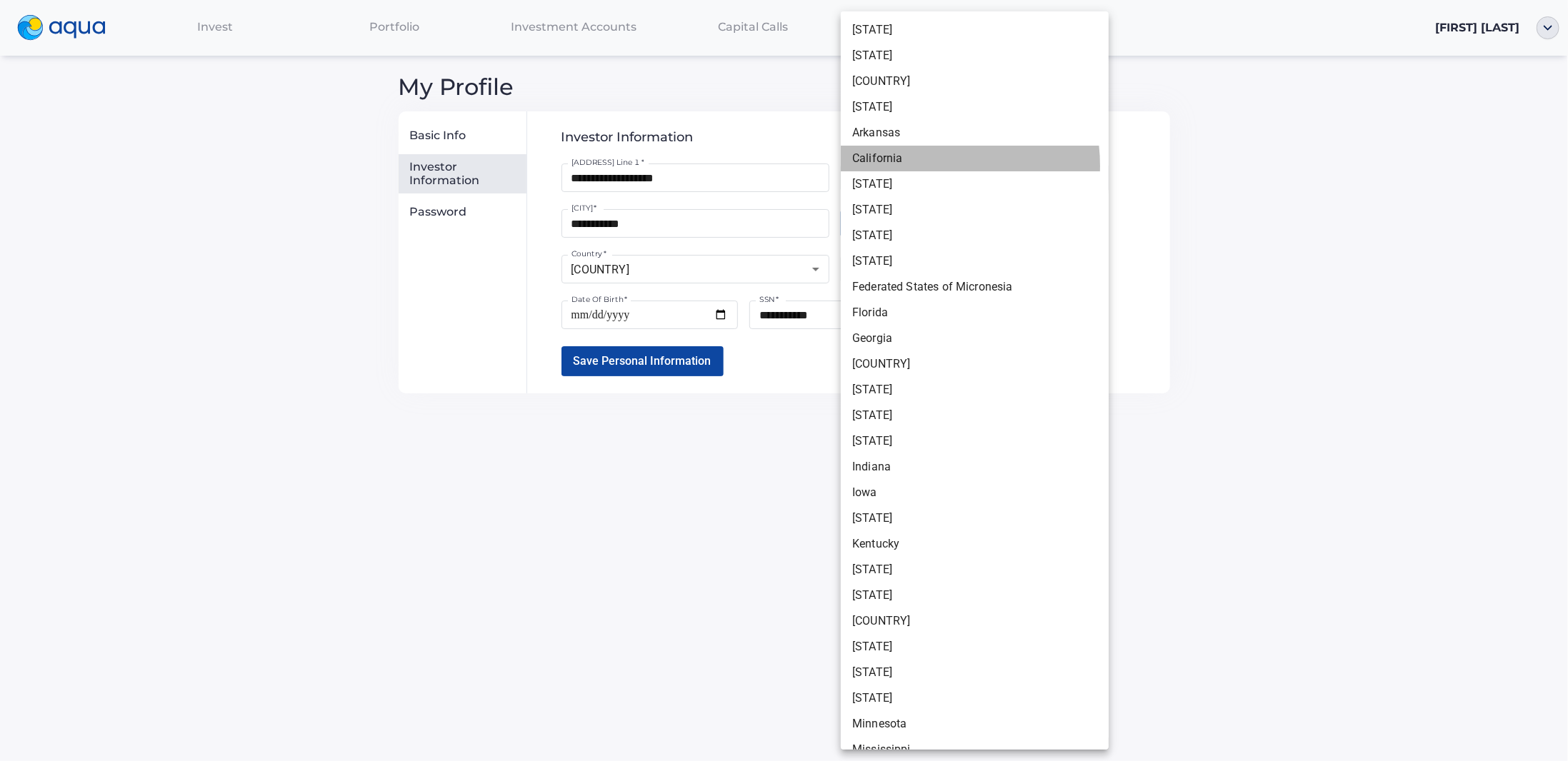 click on "California" at bounding box center [974, 158] 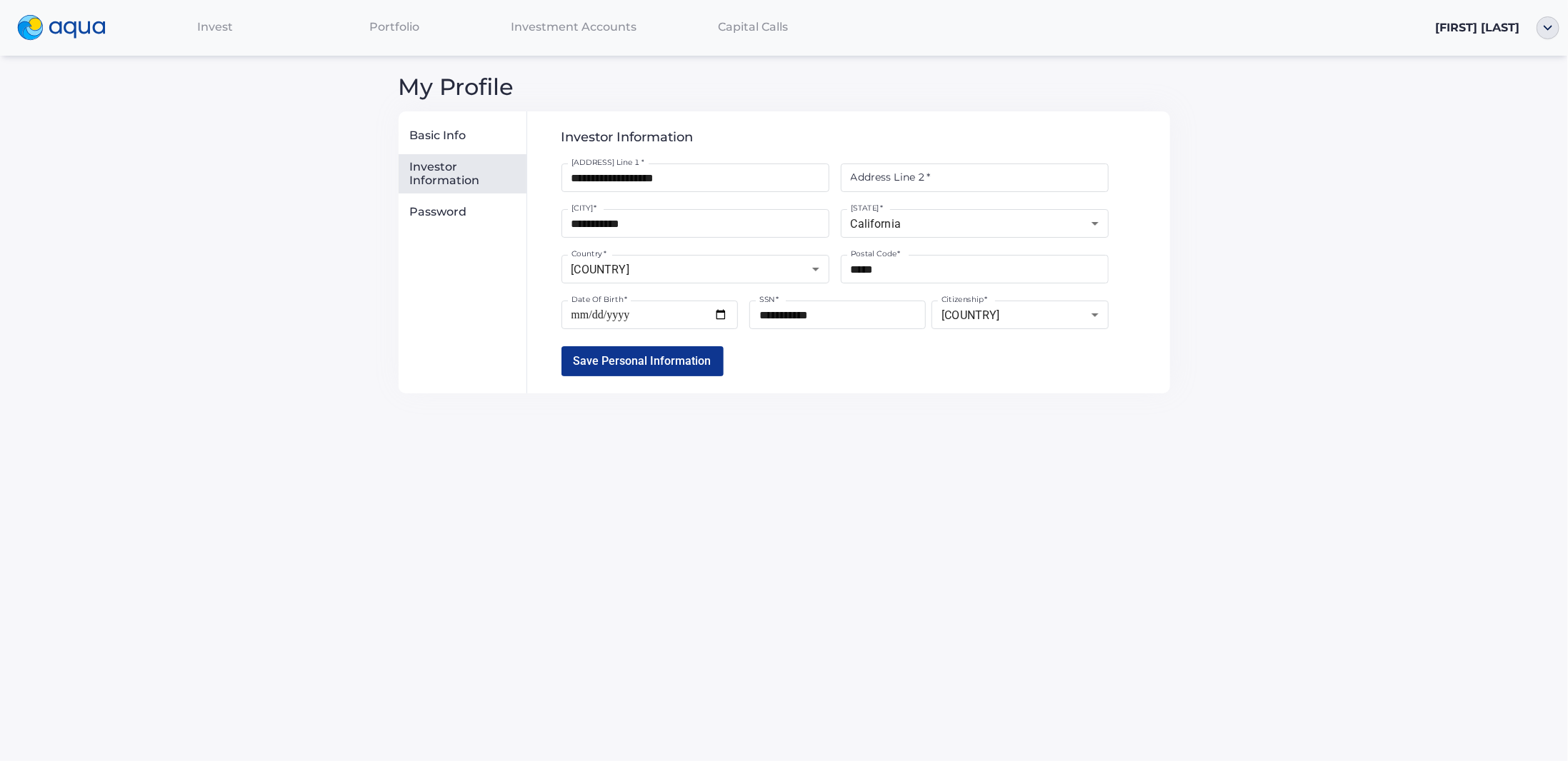 click on "Save Personal Information" at bounding box center [642, 361] 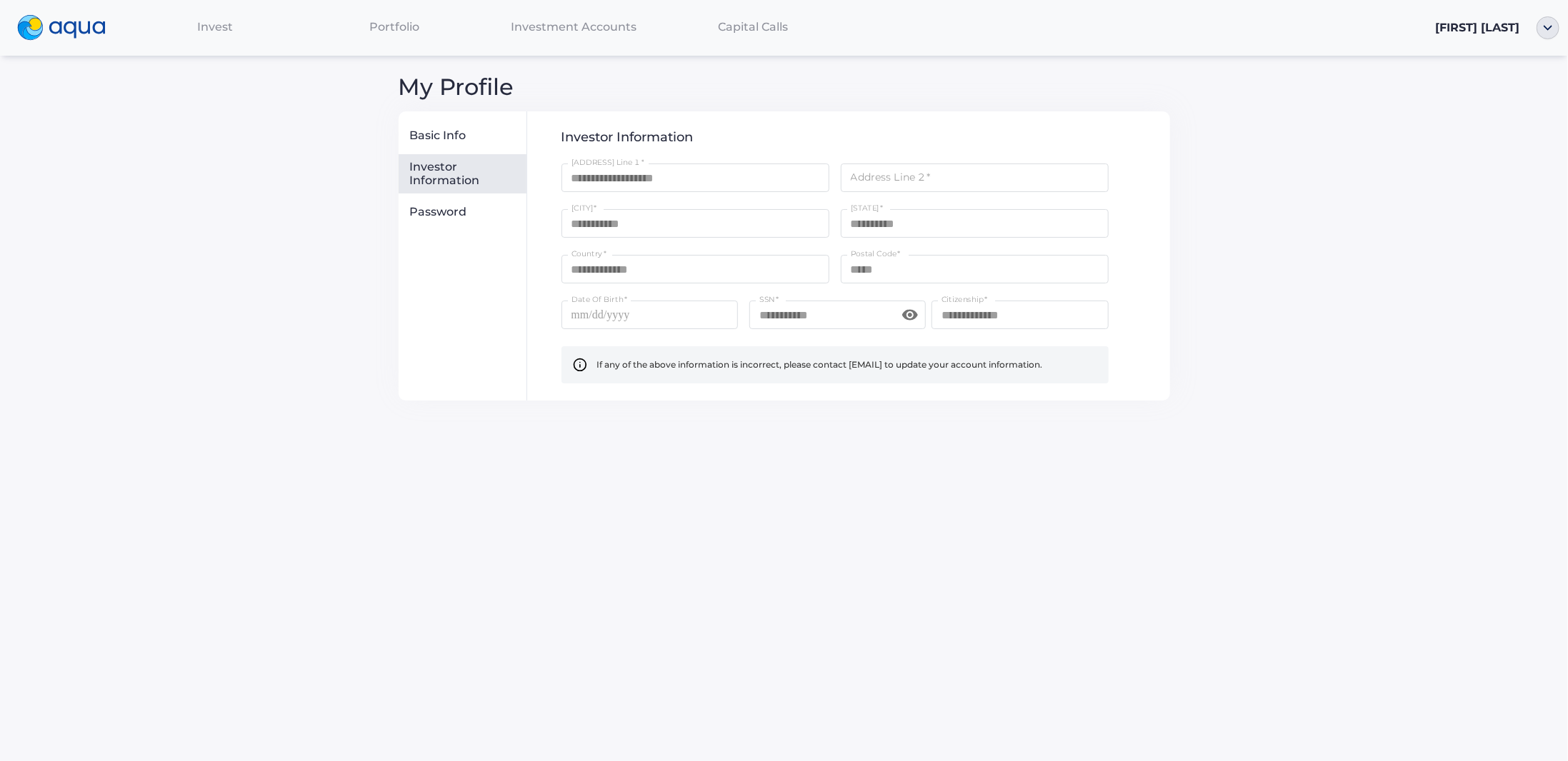 click on "Invest" at bounding box center [215, 26] 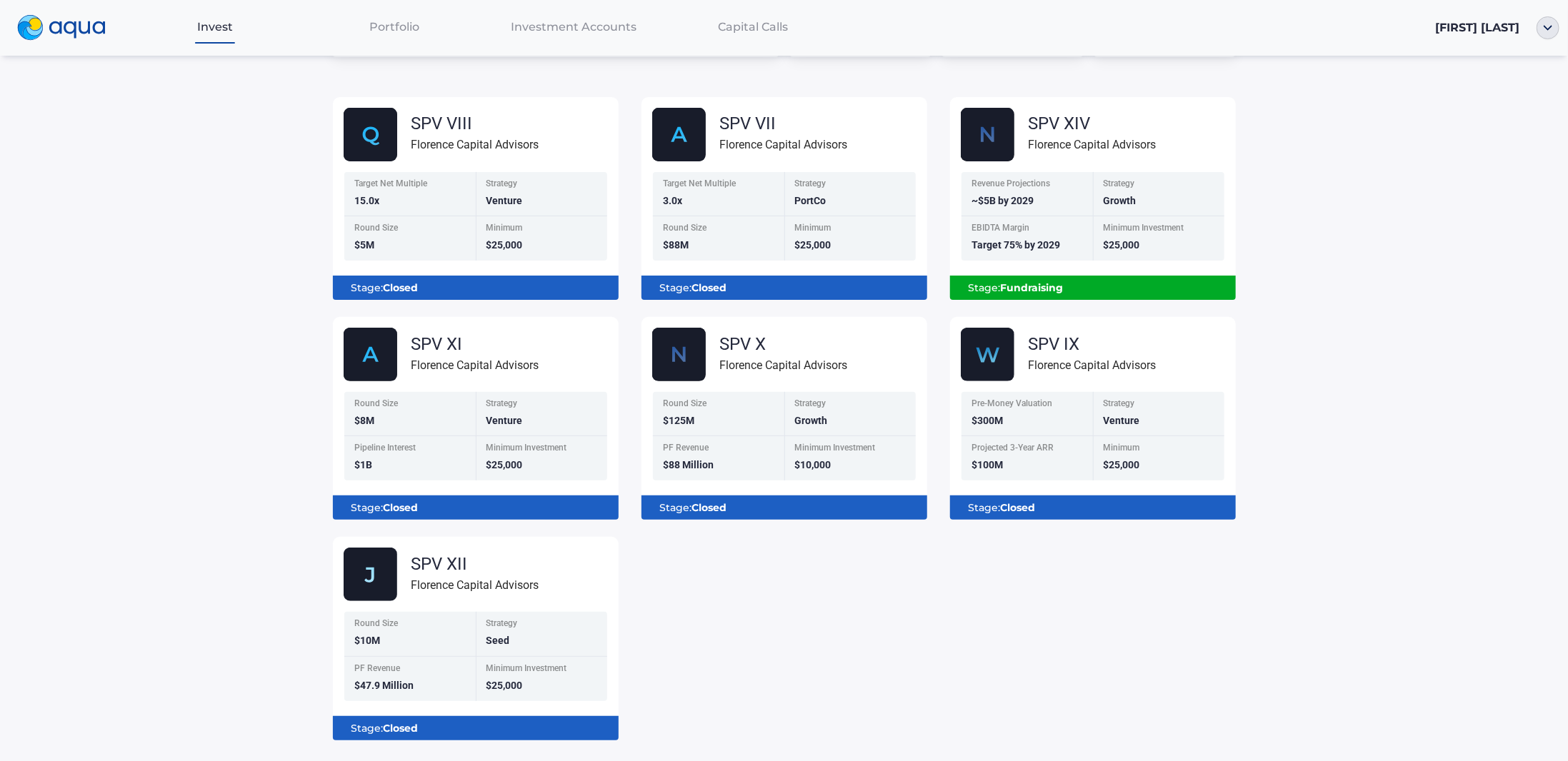 scroll, scrollTop: 143, scrollLeft: 0, axis: vertical 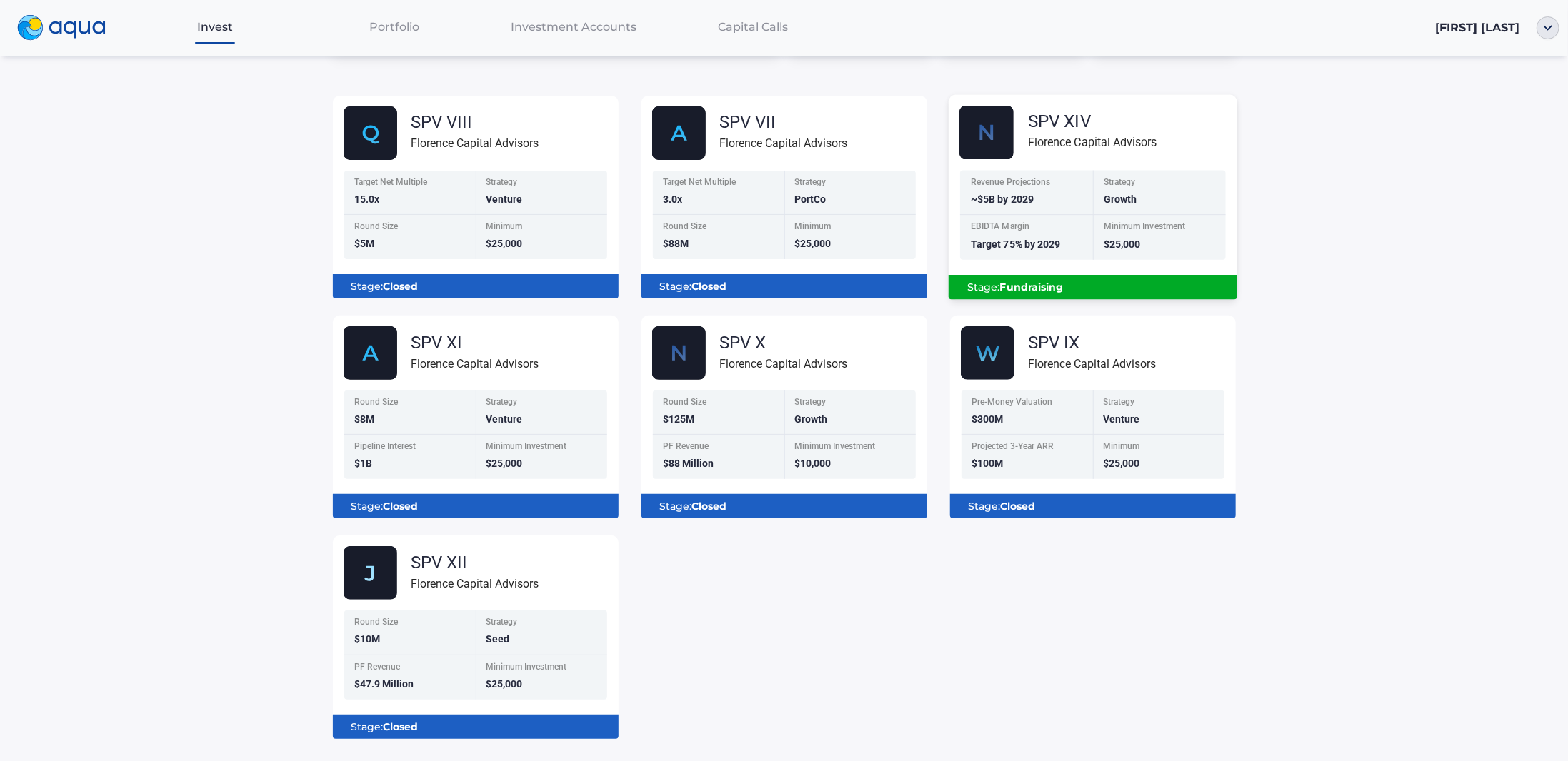 click on "Florence Capital Advisors" at bounding box center (1092, 142) 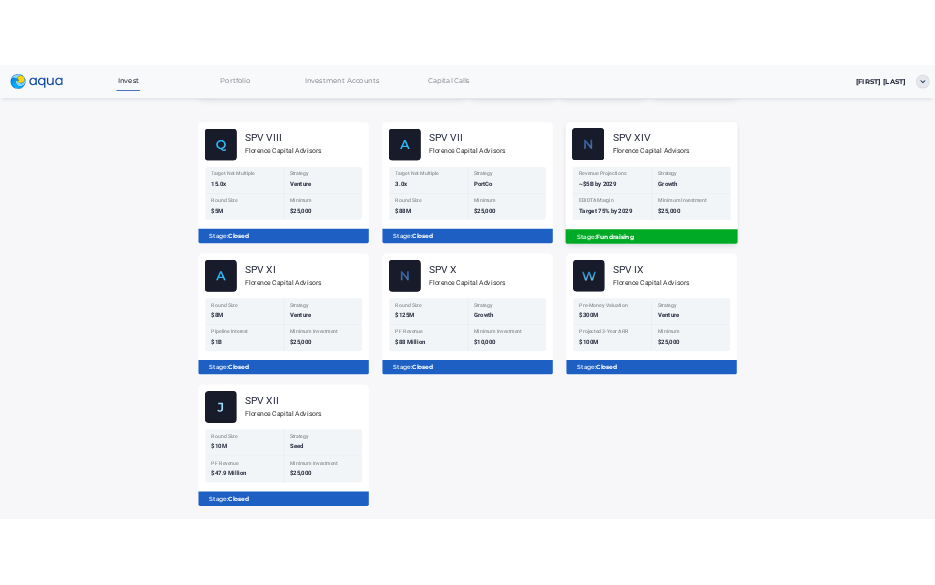 scroll, scrollTop: 0, scrollLeft: 0, axis: both 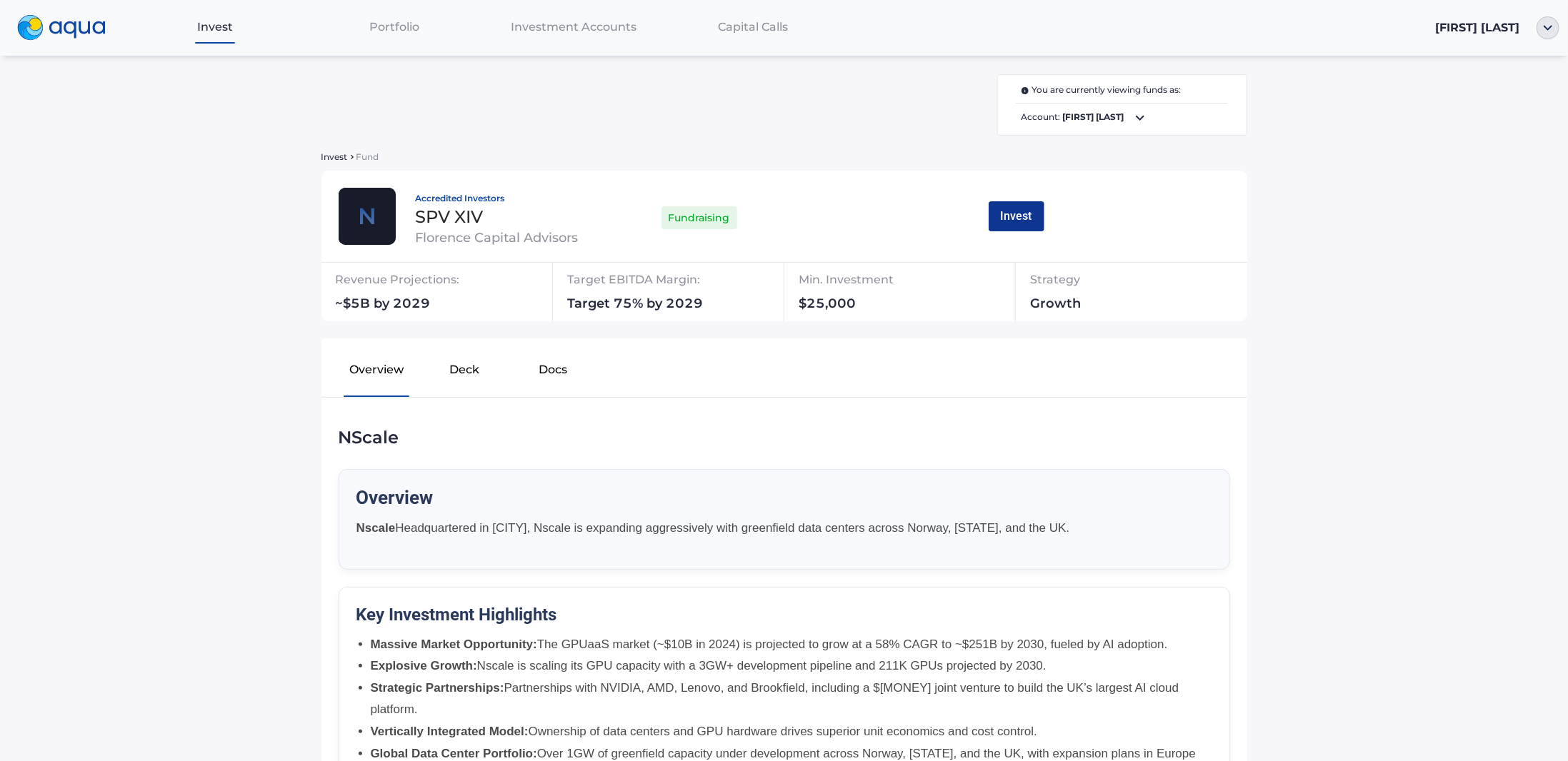 click on "Invest" at bounding box center [1017, 216] 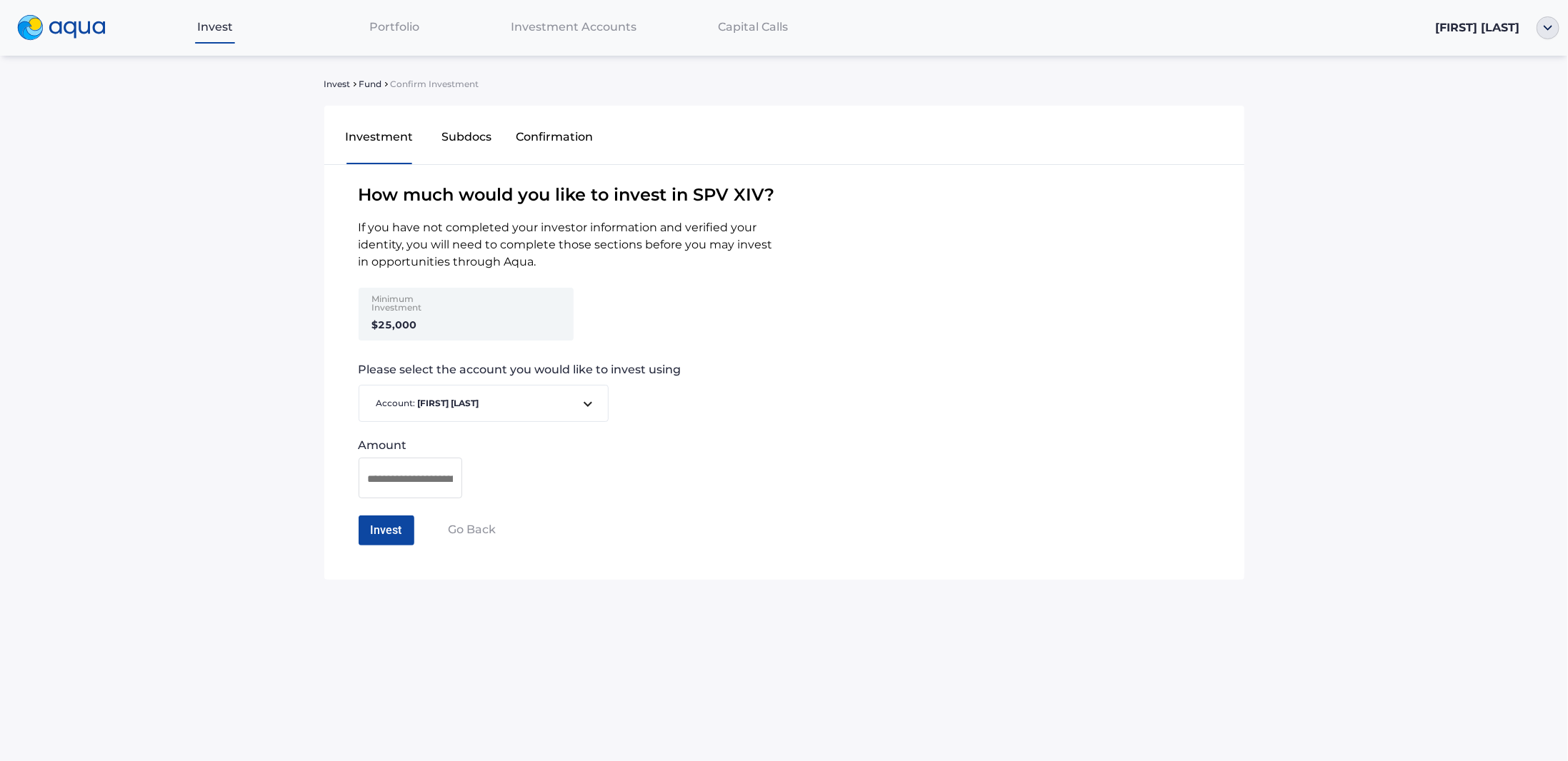click on "Minimum Investment     $25,000" at bounding box center (416, 314) 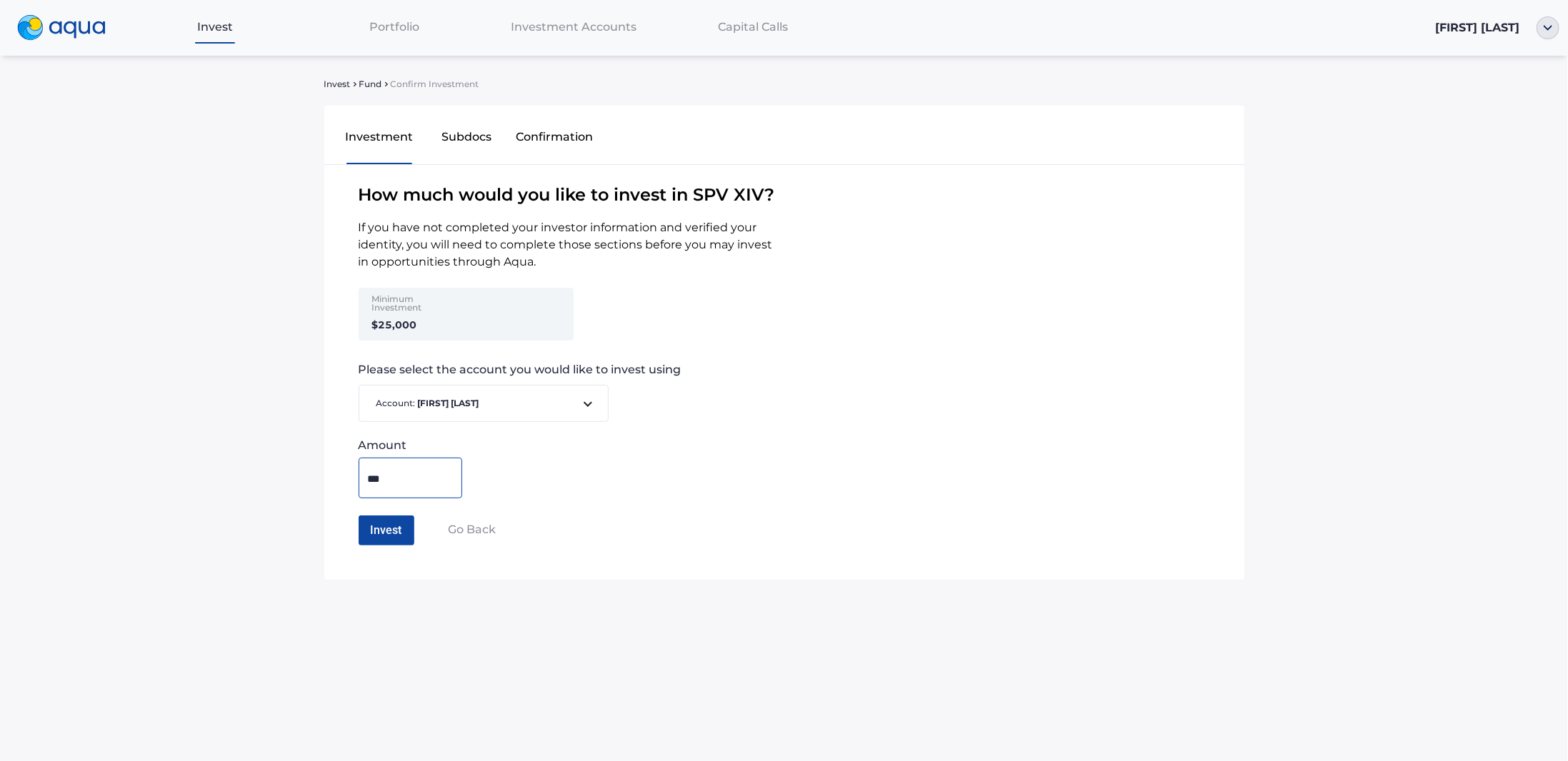 click on "Minimum Investment" at bounding box center [418, 305] 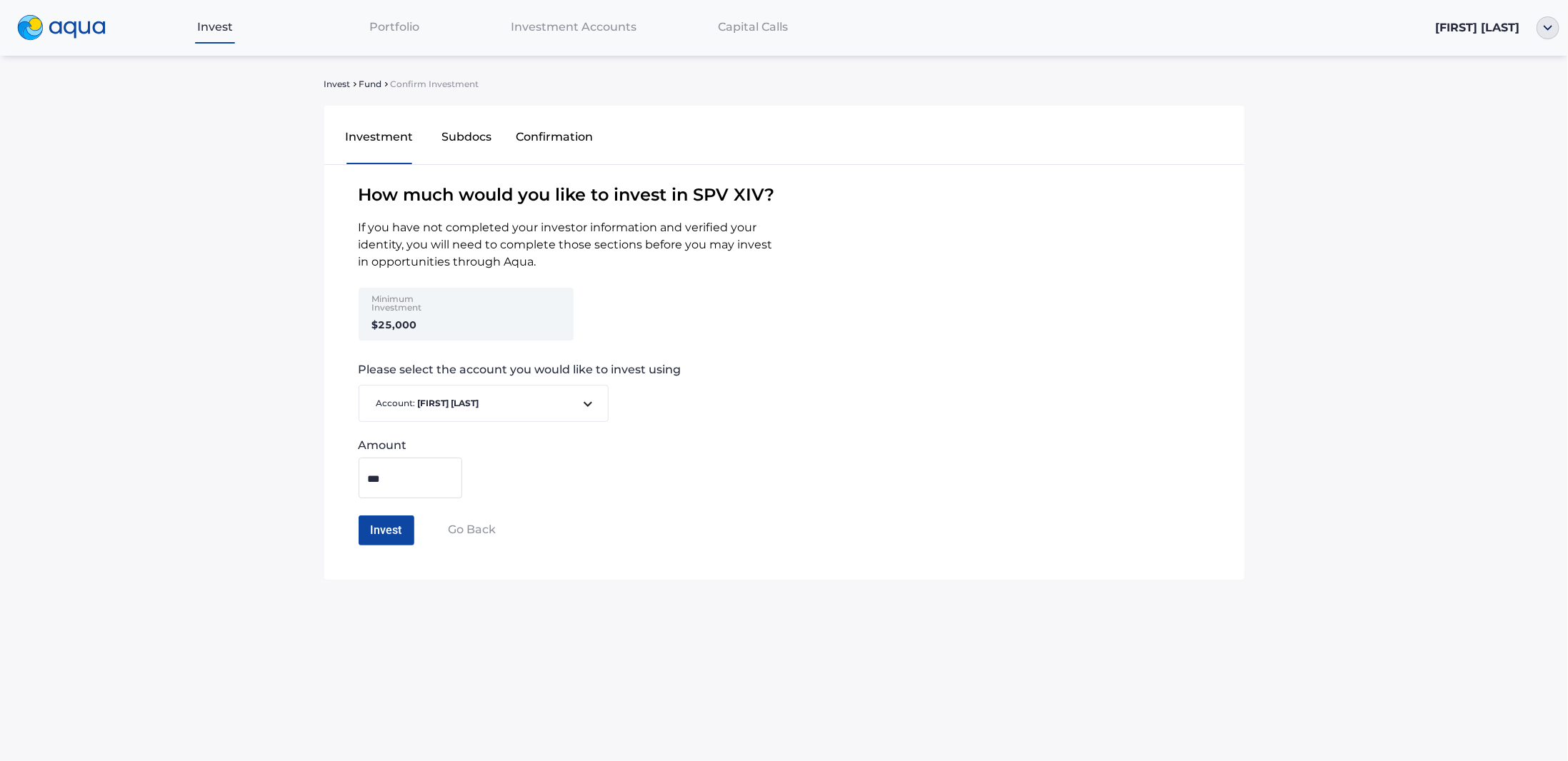 click on "***" at bounding box center (410, 478) 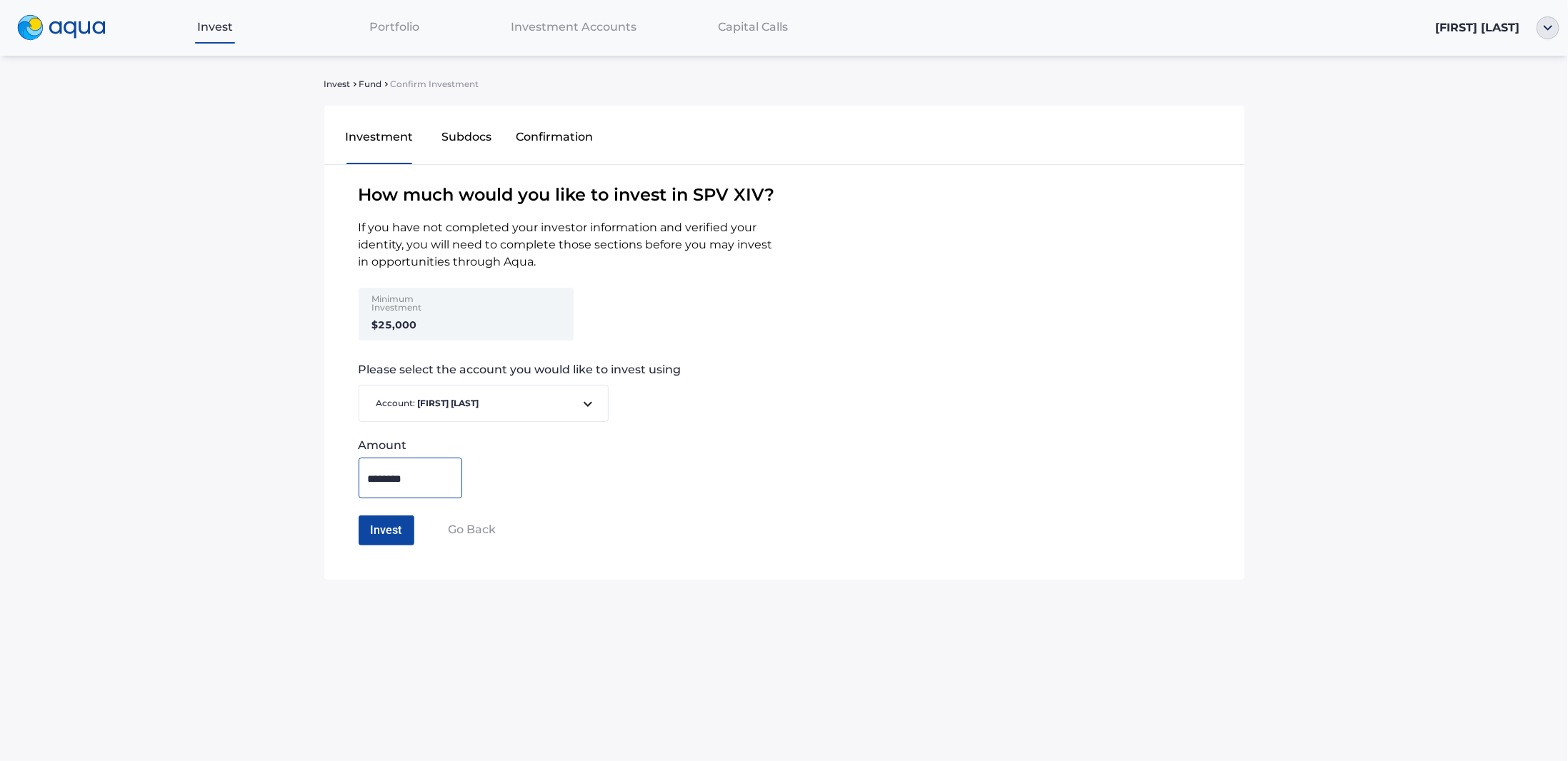 click on "********" at bounding box center (410, 478) 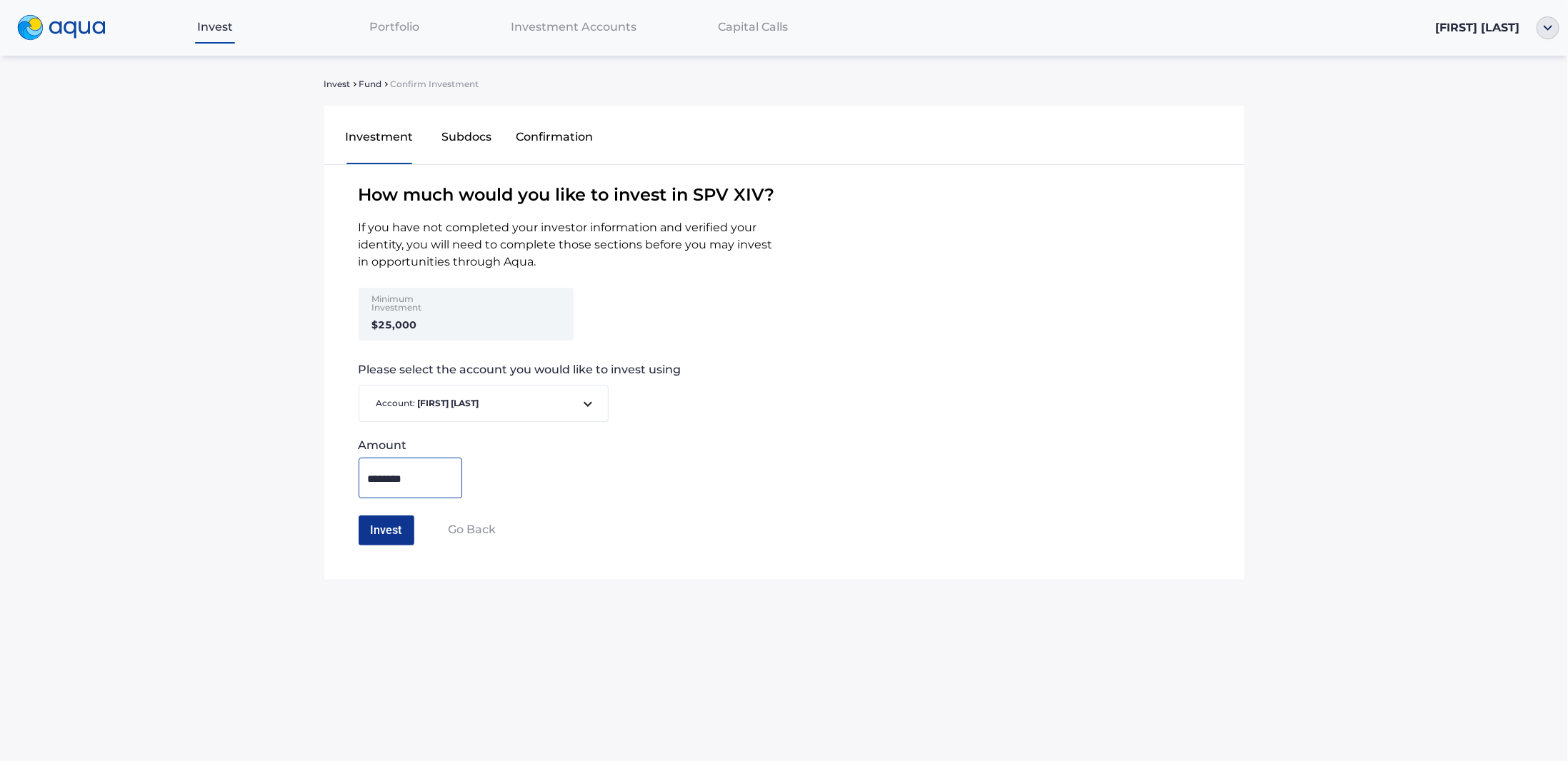 type on "********" 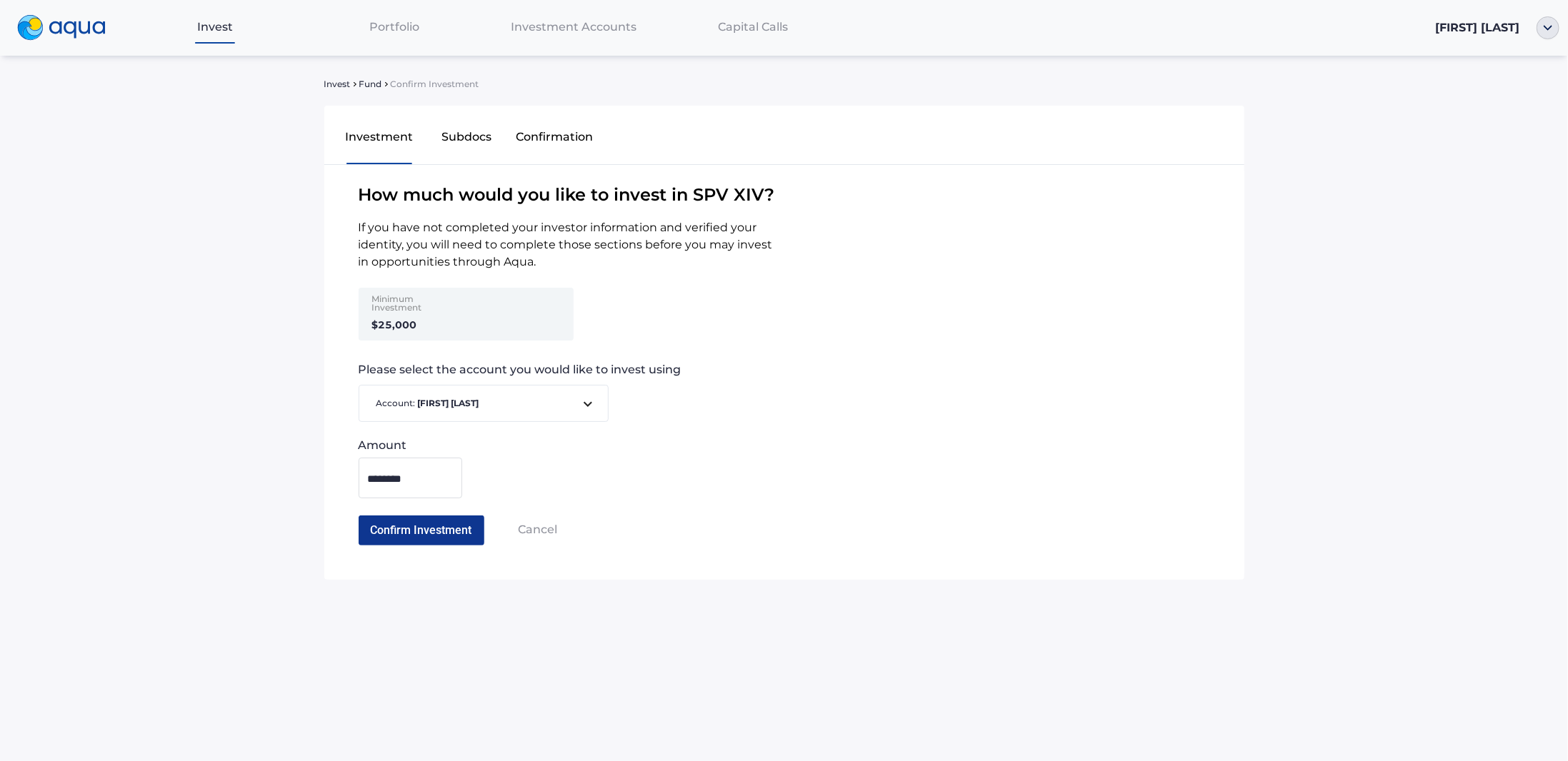 click on "Confirm Investment" at bounding box center [421, 530] 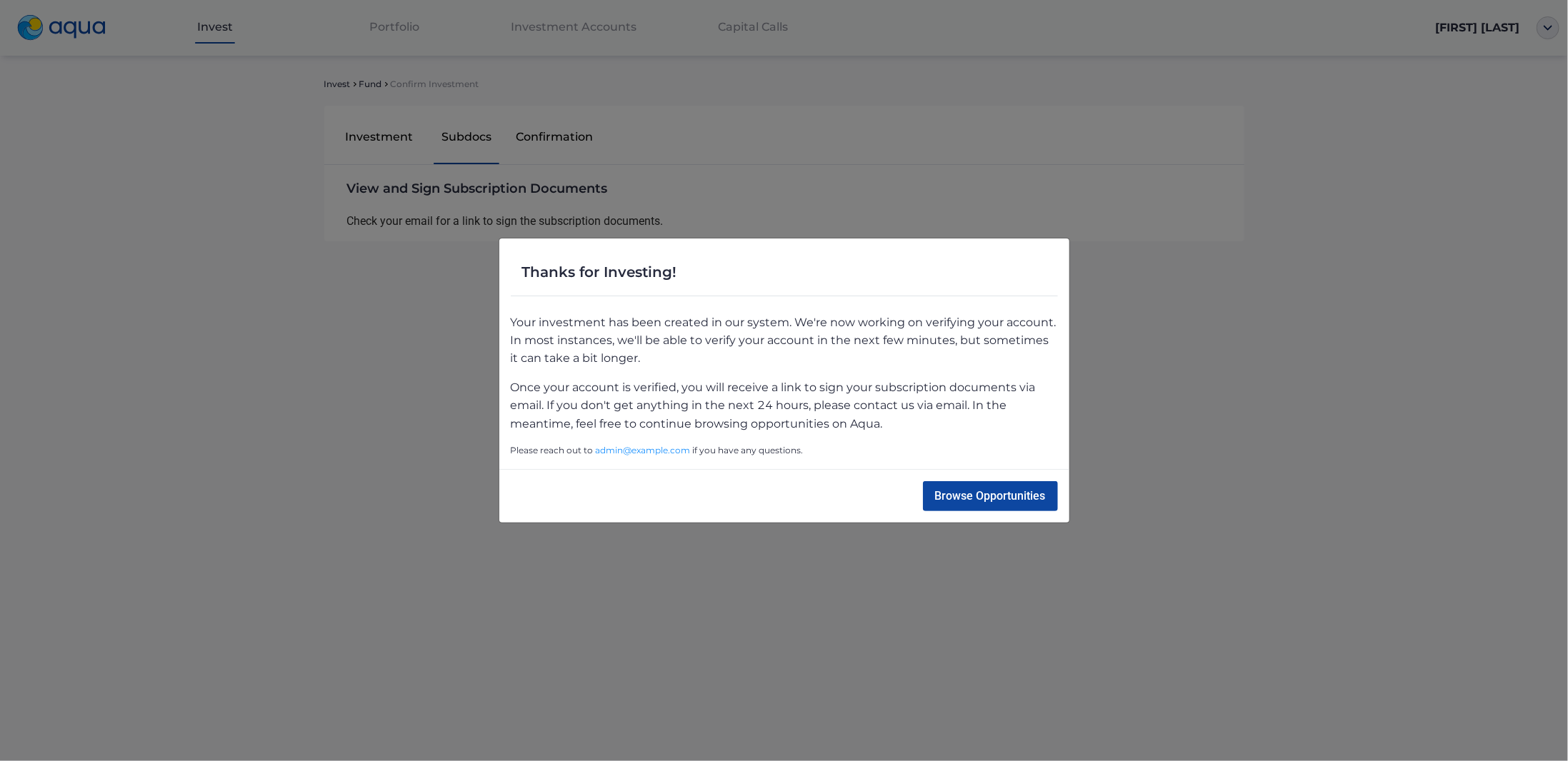 click on "Browse Opportunities" at bounding box center (990, 496) 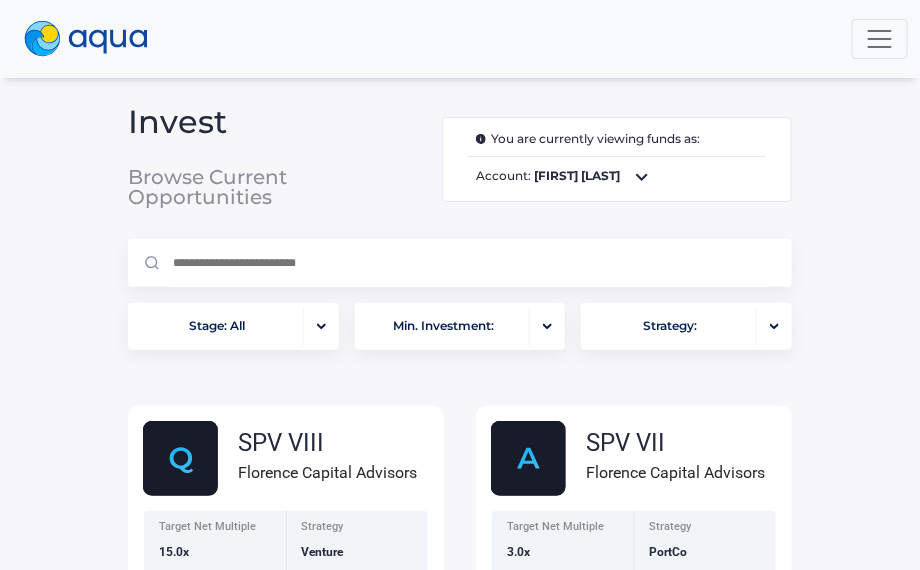 click on "Account: [FIRST] [LAST] Stage: All Min. Investment: Strategy: SPV VIII Florence Capital Advisors Target Net Multiple 15.0x Strategy Venture Round Size $5M Minimum $25,000 Allocation Filled: 0.875 % Stage: Closed SPV VII Florence Capital Advisors Target Net Multiple 3.0x Strategy PortCo Round Size $88M Minimum $25,000 Allocation Filled: 0.93 % Stage: Closed SPV XIV Florence Capital Advisors Revenue Projections ~$5B by 2029 Strategy Growth EBIDTA Margin Target 75% by 2029 Minimum Investment $25,000 Allocation Filled: 0.306 % Stage: Fundraising SPV XI Florence Capital Advisors Round Size $8M Strategy Venture Pipeline Interest $1B Minimum Investment $25,000 Allocation Filled: 0.06 % Stage: Closed SPV X Florence Capital Advisors Round Size $125M Strategy Growth PF Revenue $88 Million Minimum Investment $10,000 Allocation Filled: 0.11272 %" at bounding box center [460, 285] 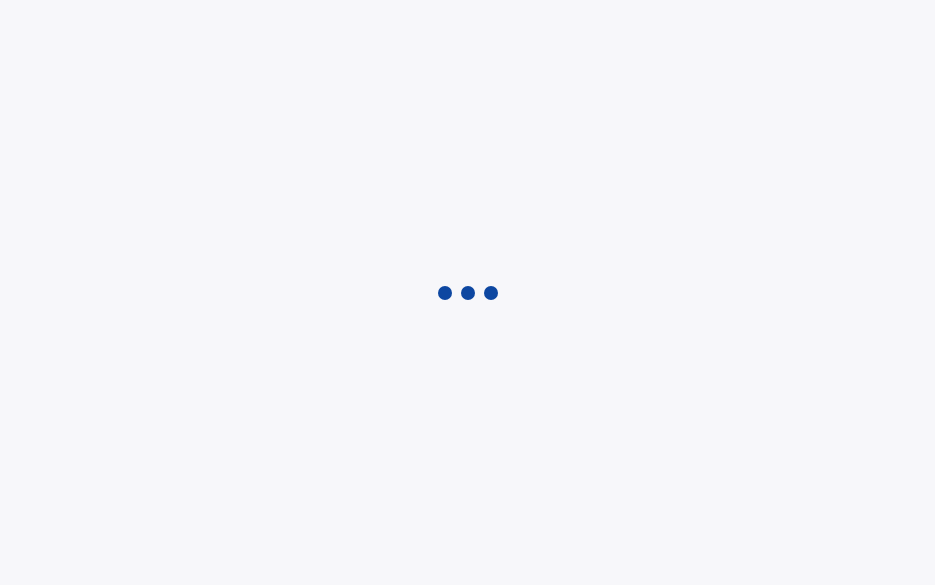 scroll, scrollTop: 0, scrollLeft: 0, axis: both 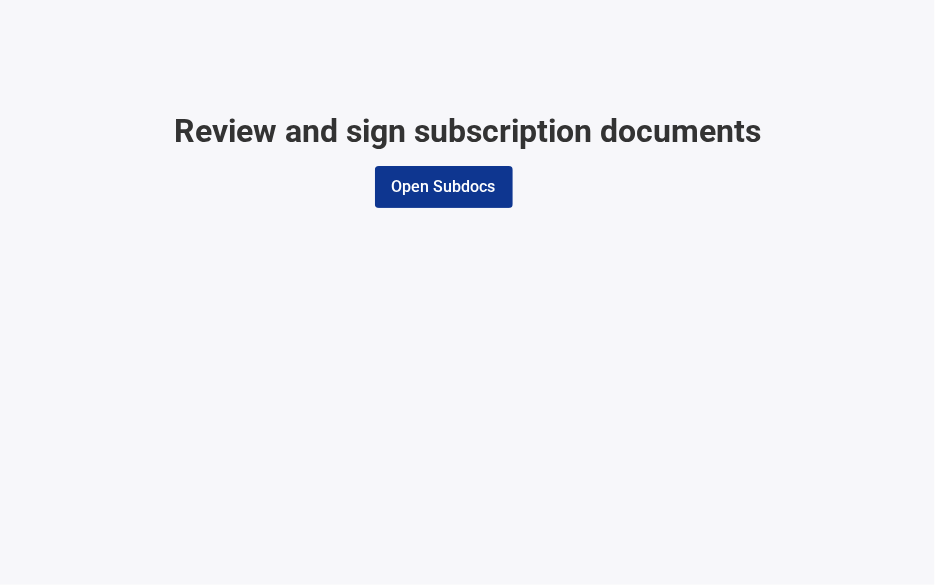 click on "Open Subdocs" at bounding box center [444, 187] 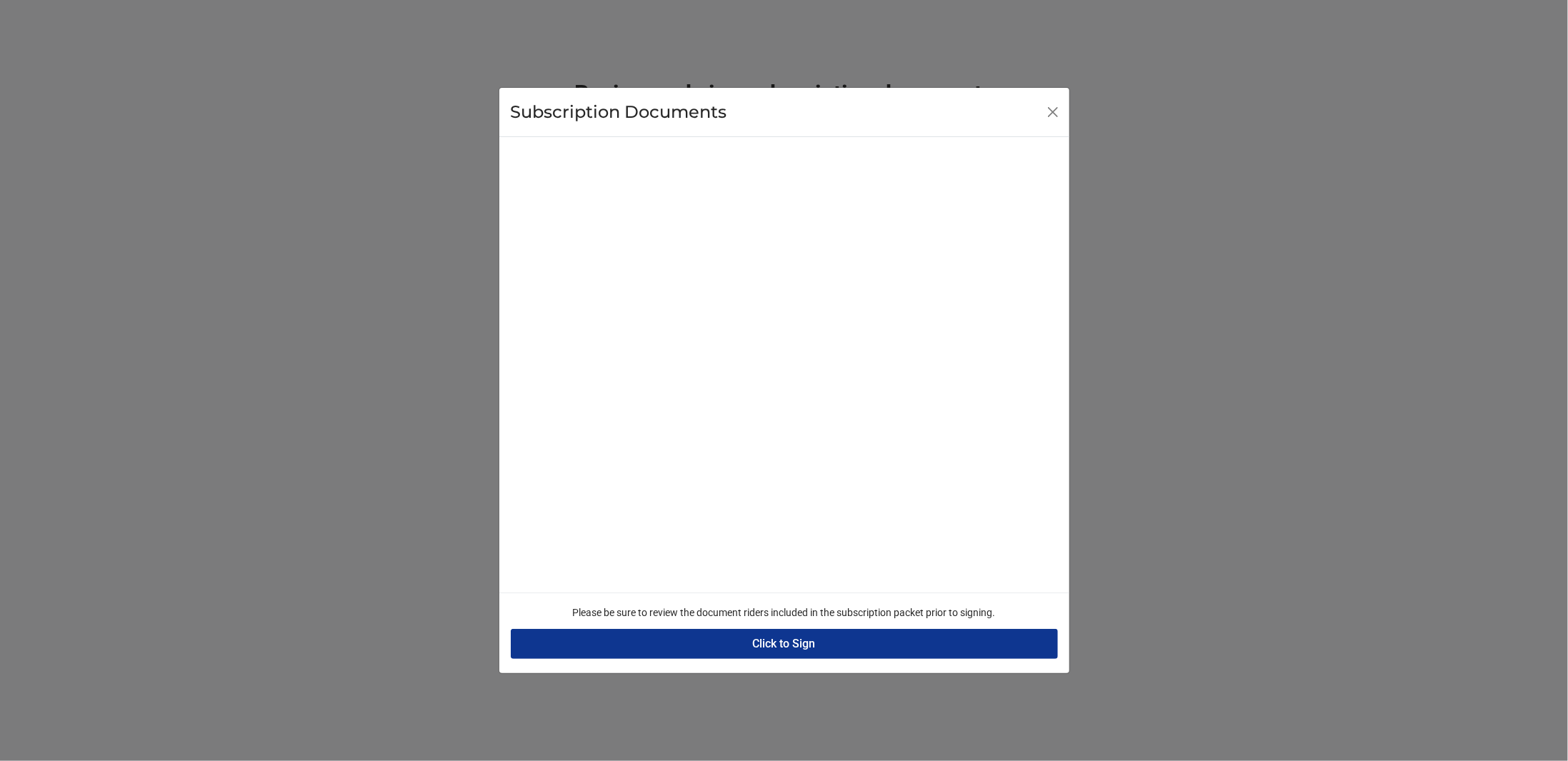 click on "Click to Sign" at bounding box center [784, 644] 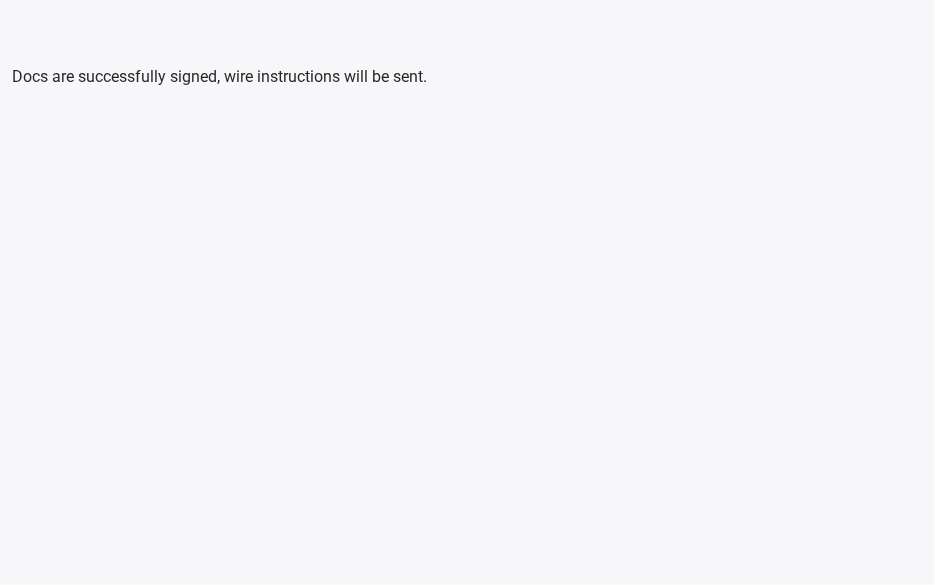 click on "Docs are successfully signed, wire instructions will be sent." at bounding box center (467, 52) 